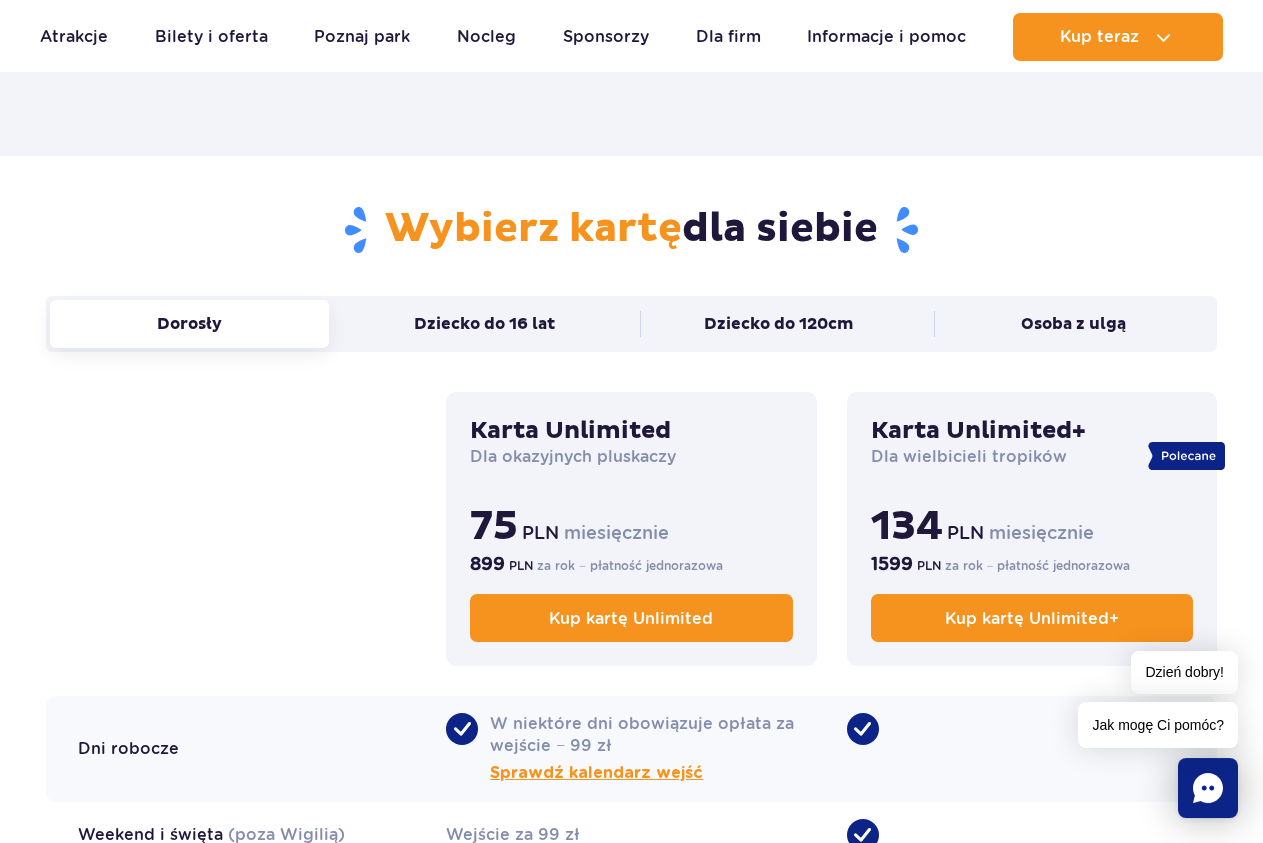 scroll, scrollTop: 1122, scrollLeft: 0, axis: vertical 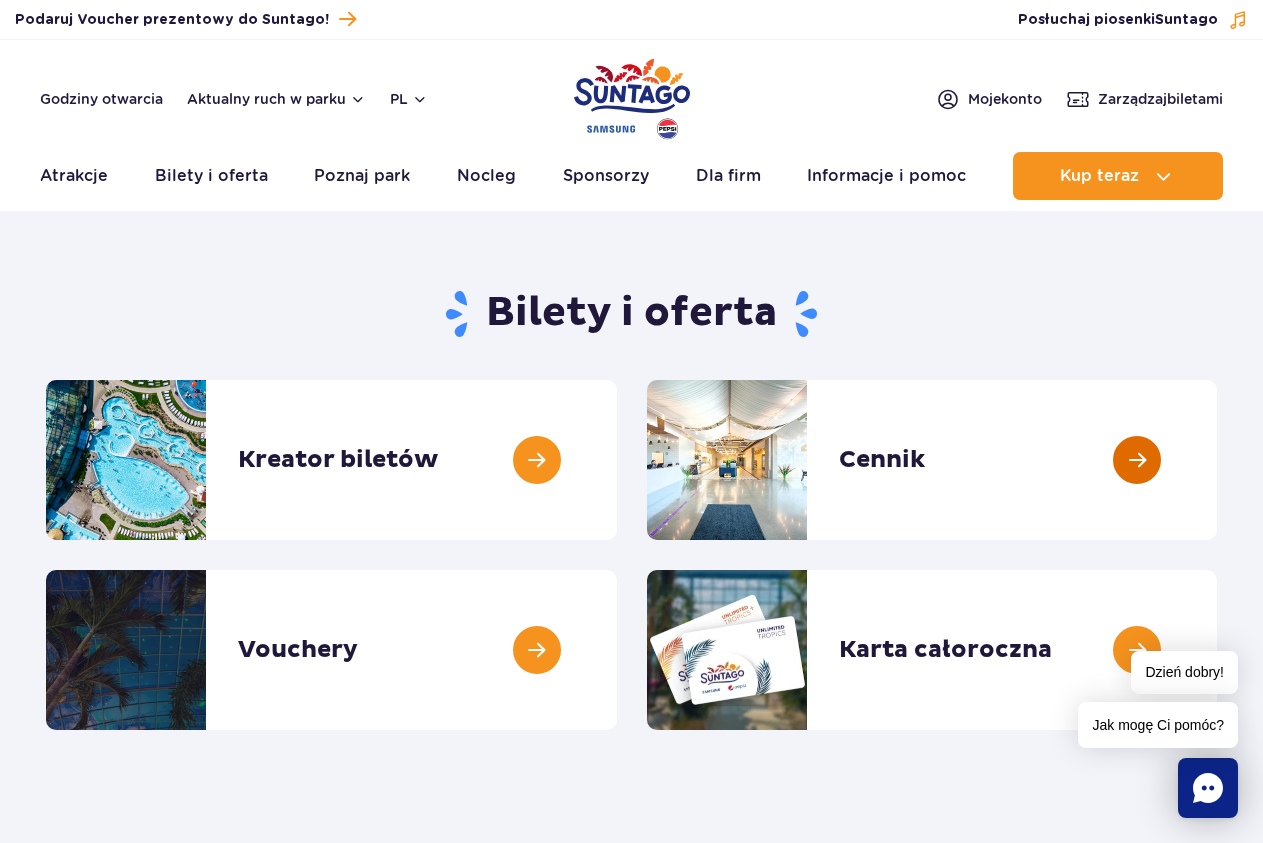 click at bounding box center [1217, 460] 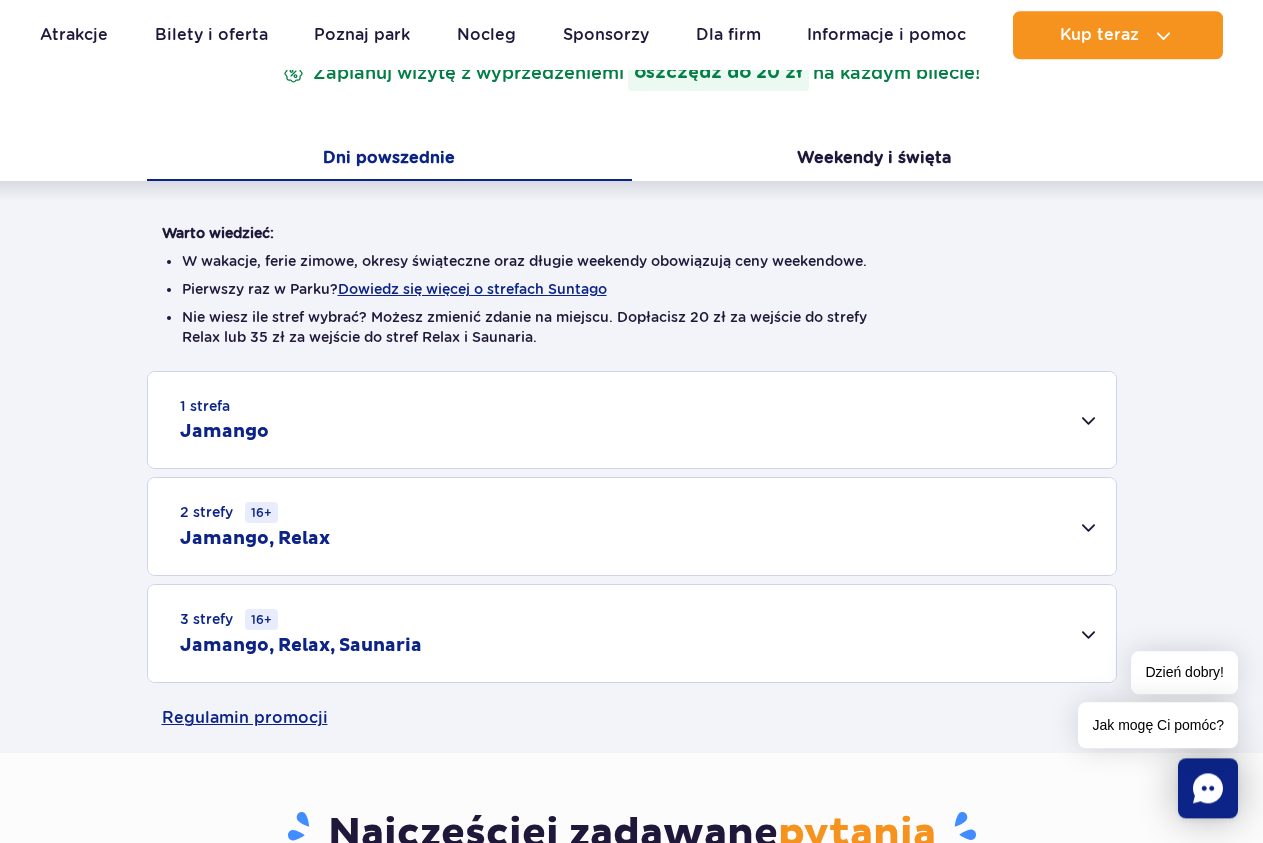 scroll, scrollTop: 408, scrollLeft: 0, axis: vertical 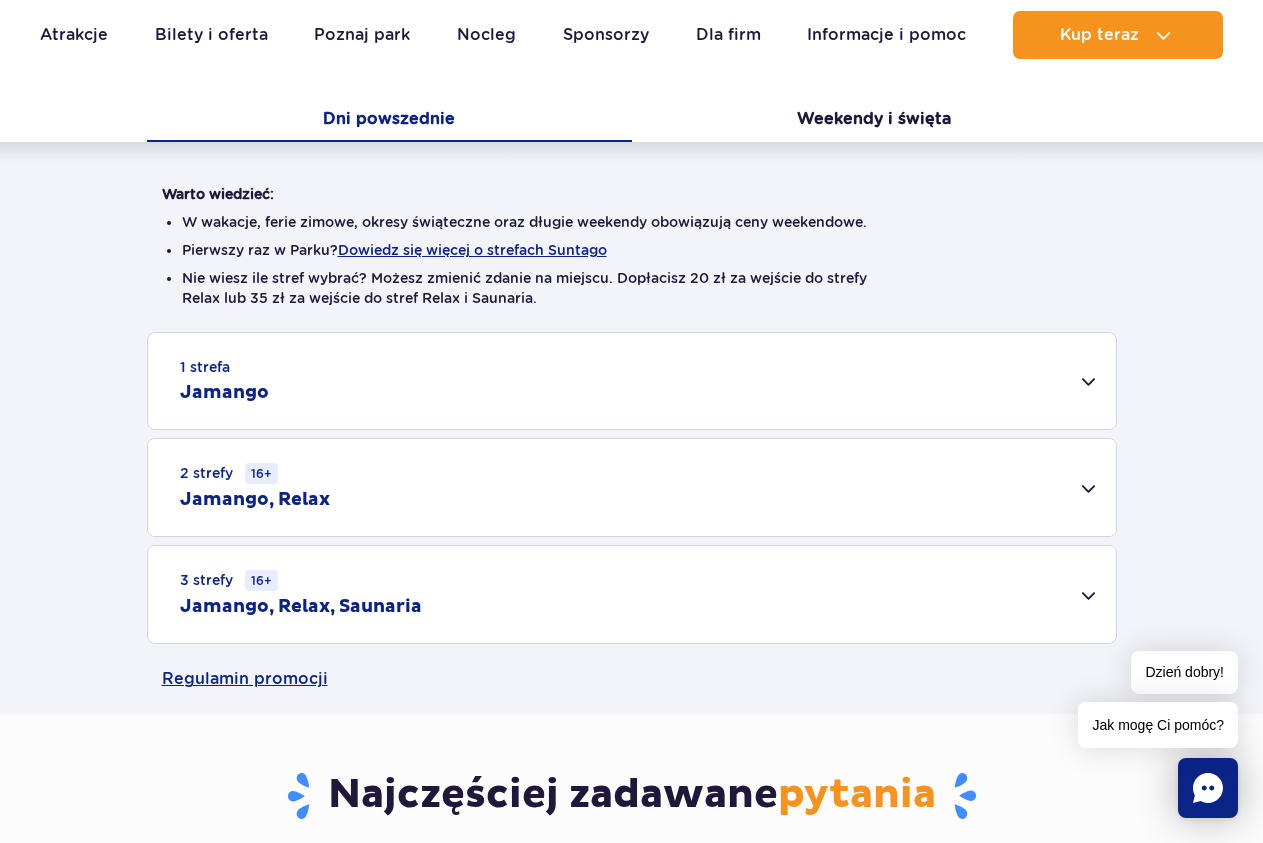 click on "2 strefy  16+
Jamango, Relax" at bounding box center [632, 487] 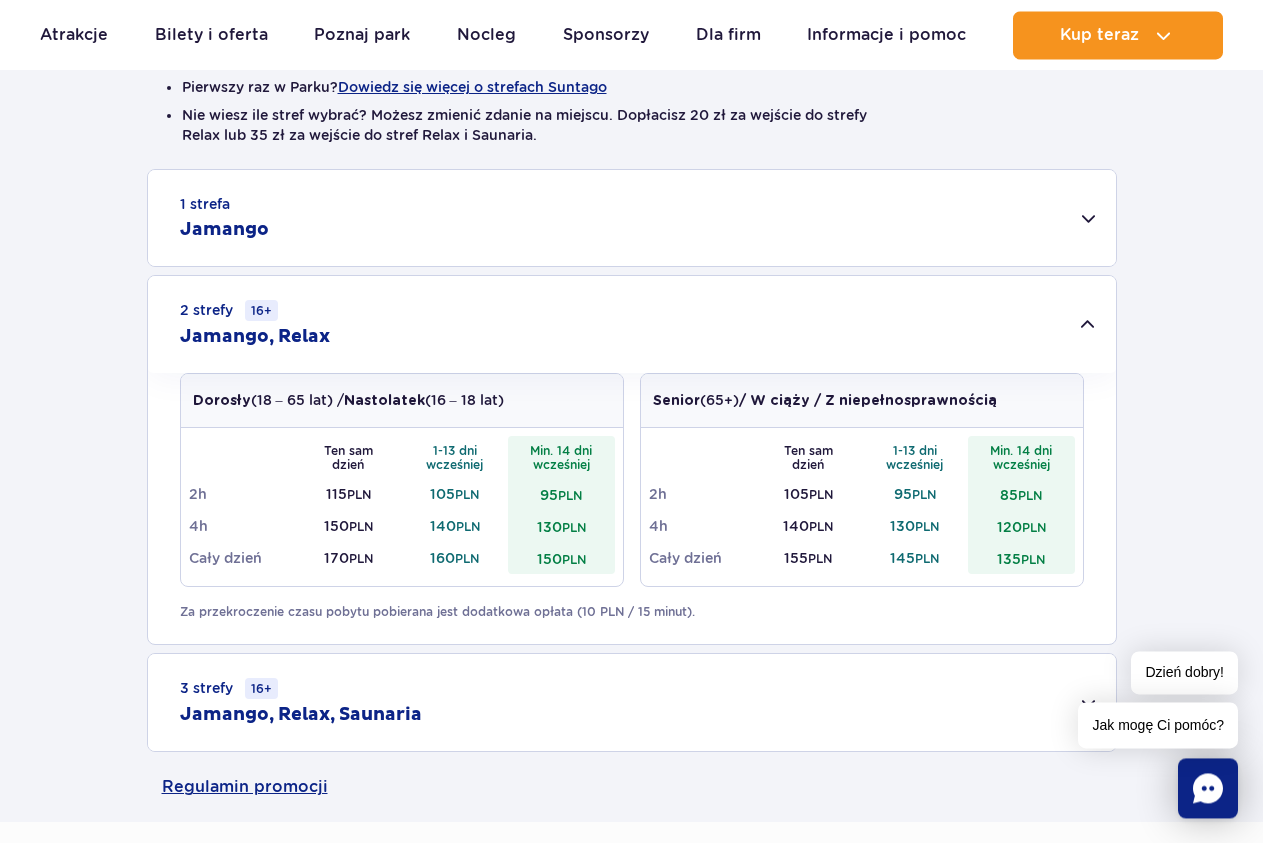 scroll, scrollTop: 612, scrollLeft: 0, axis: vertical 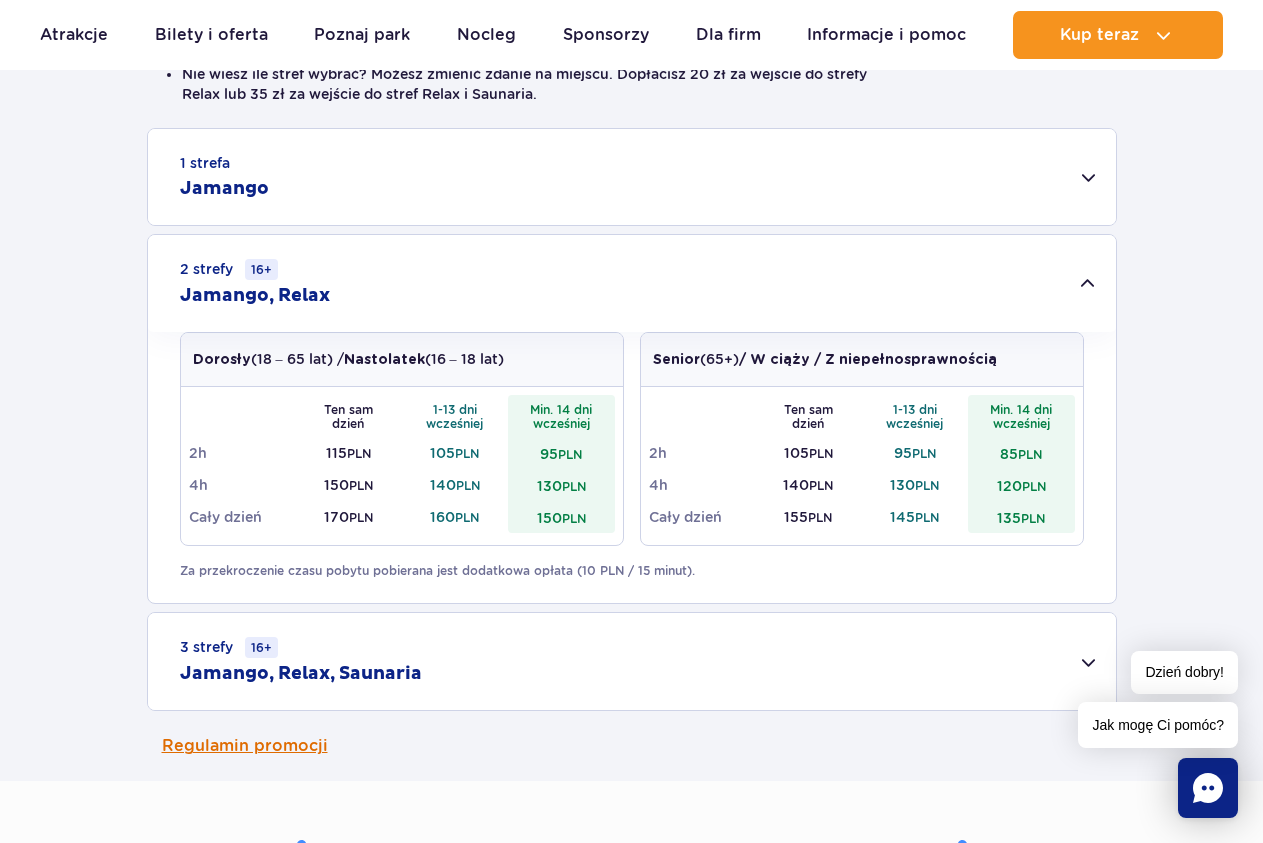 click on "Regulamin promocji" at bounding box center [632, 746] 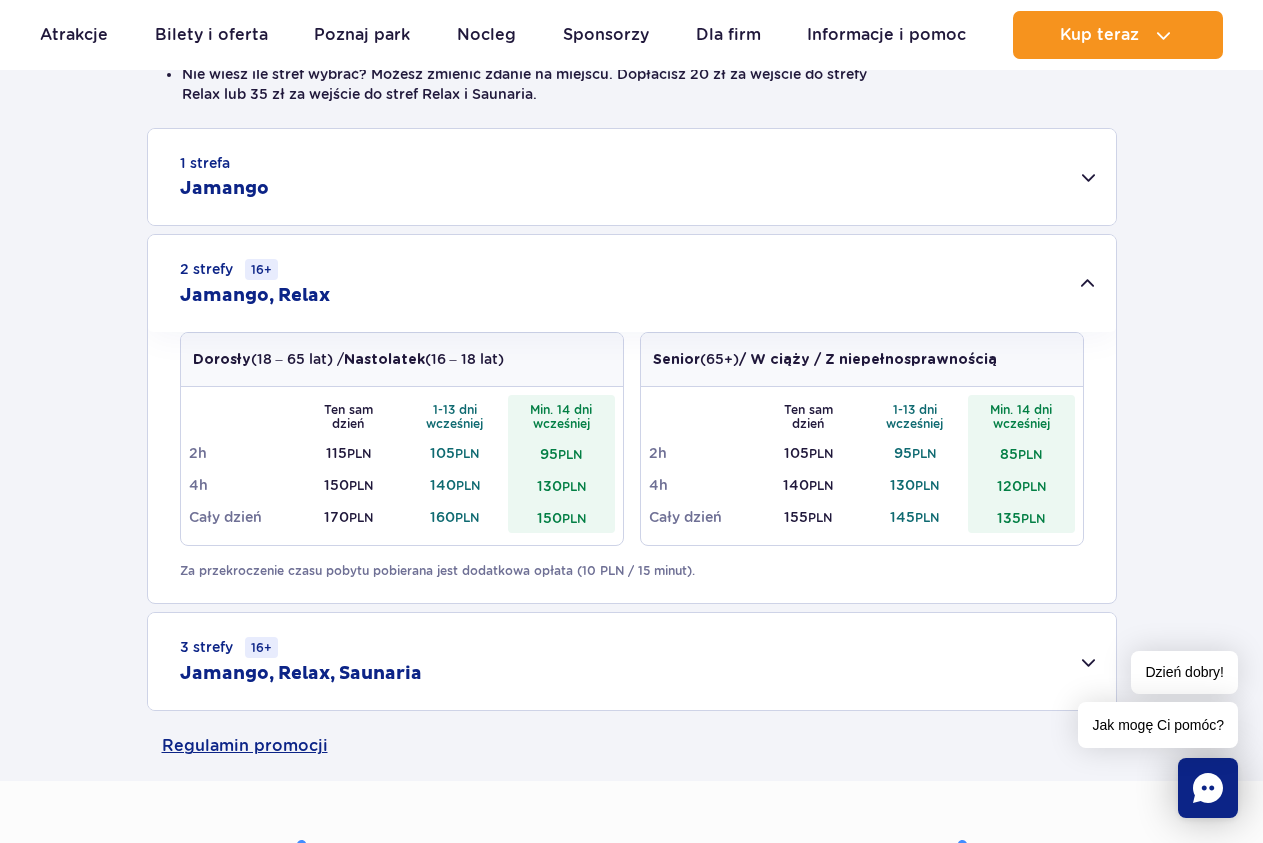 click on "Dzień dobry! Jak mogę Ci pomóc?" at bounding box center [1158, 699] 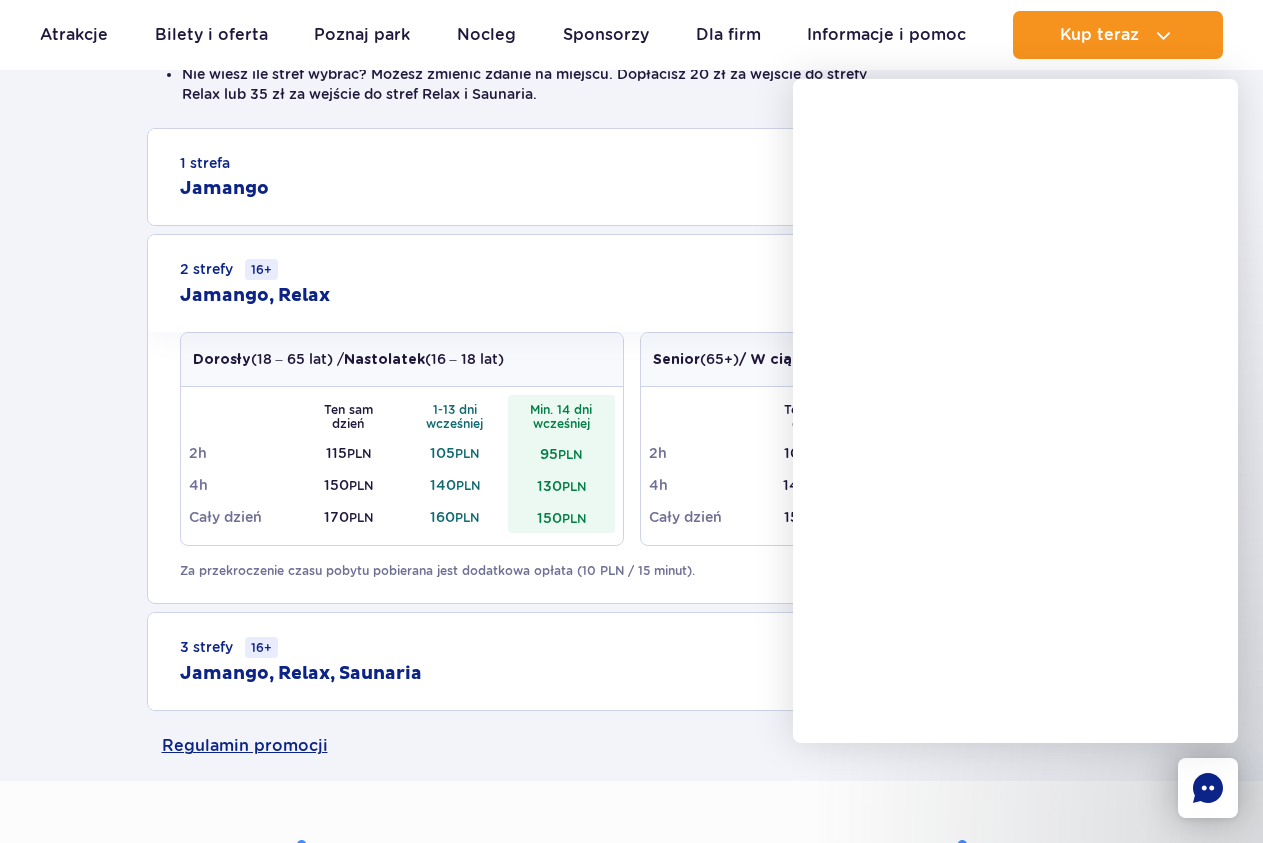 click on "3 strefy  16+
Jamango, Relax, Saunaria" at bounding box center (632, 661) 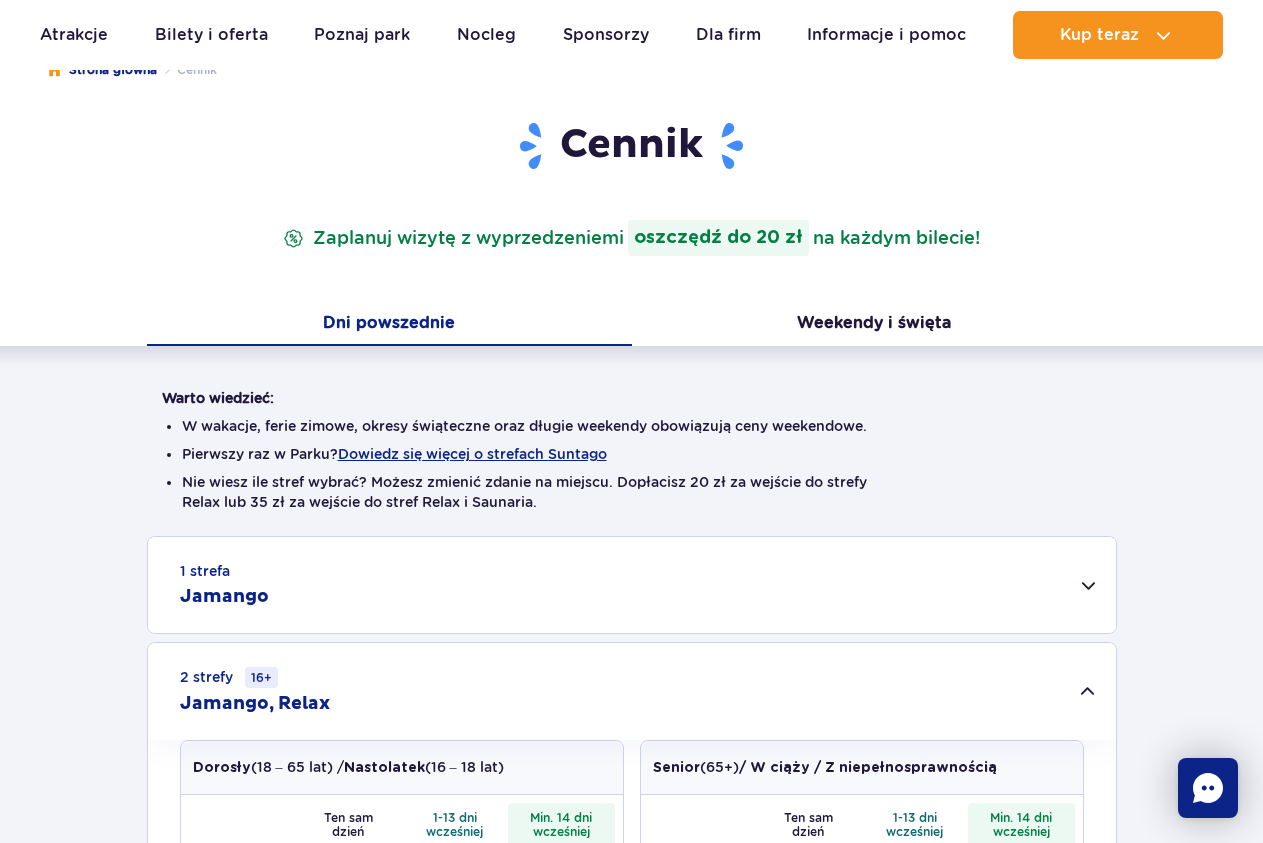 scroll, scrollTop: 0, scrollLeft: 0, axis: both 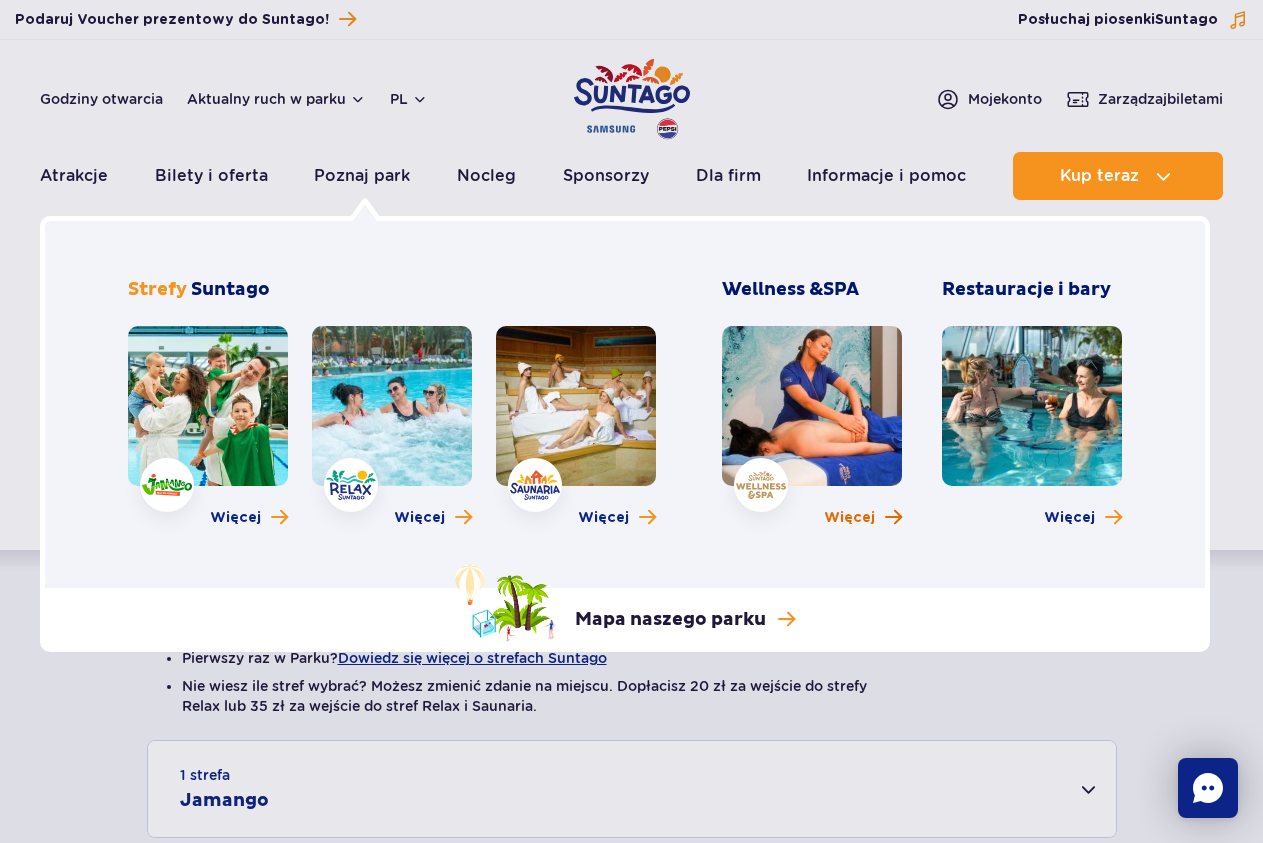 click on "Więcej" at bounding box center (849, 518) 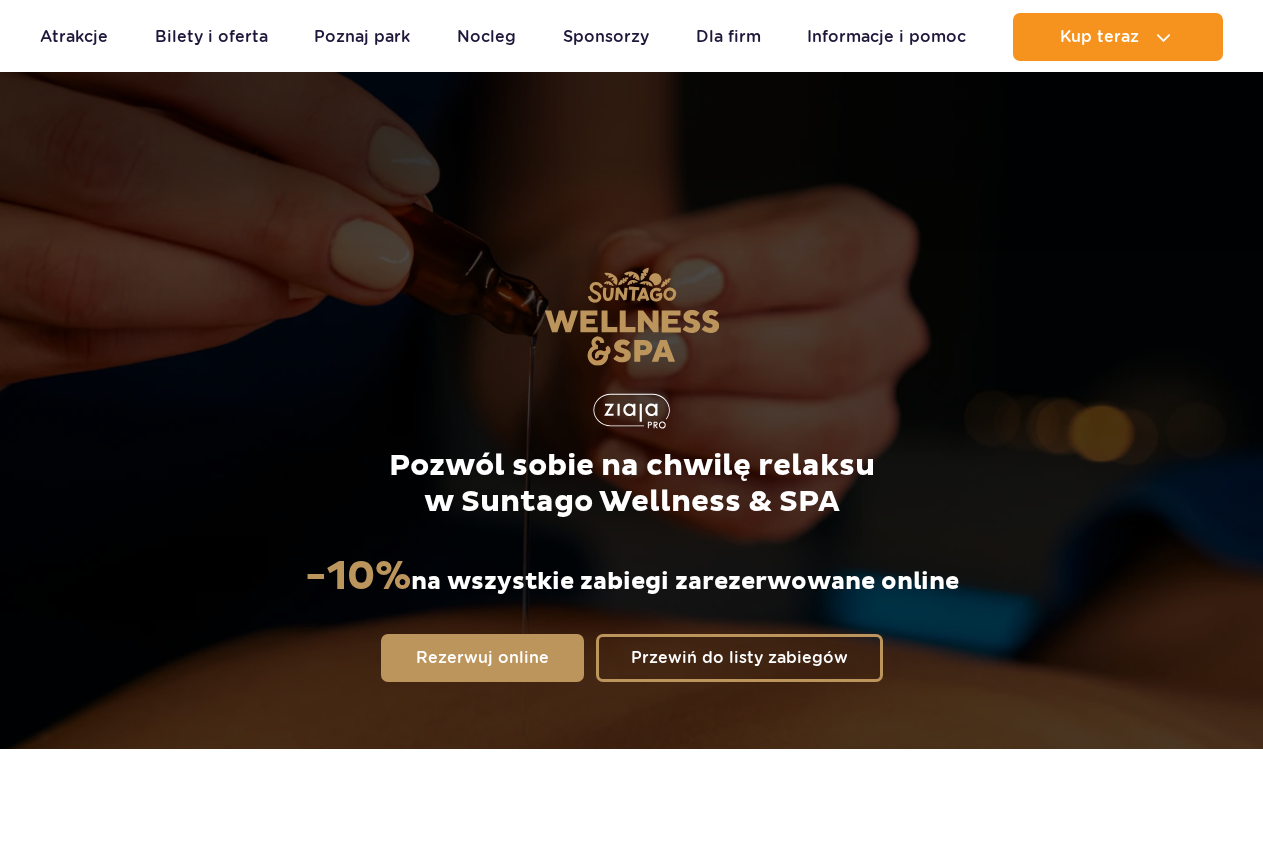 scroll, scrollTop: 408, scrollLeft: 0, axis: vertical 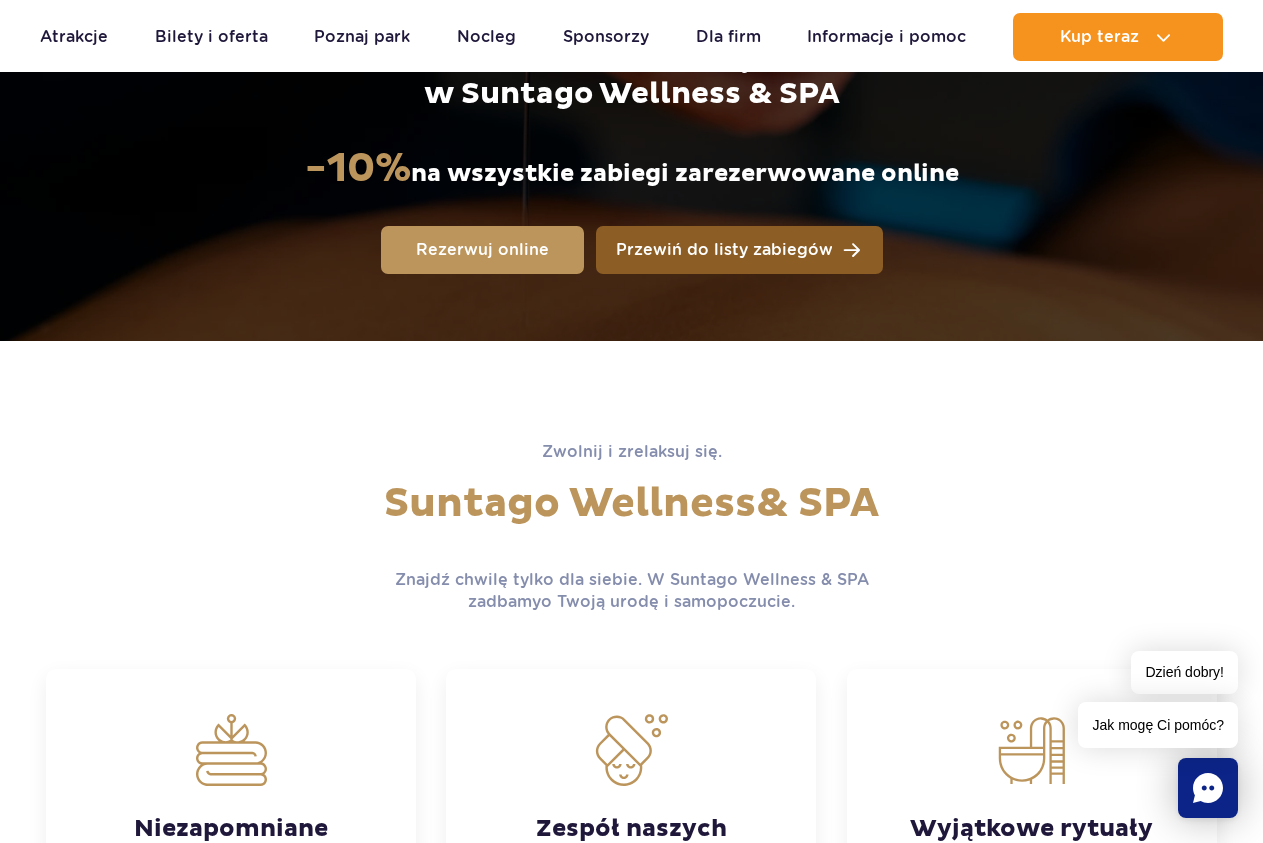 click on "Przewiń do listy zabiegów" at bounding box center (724, 250) 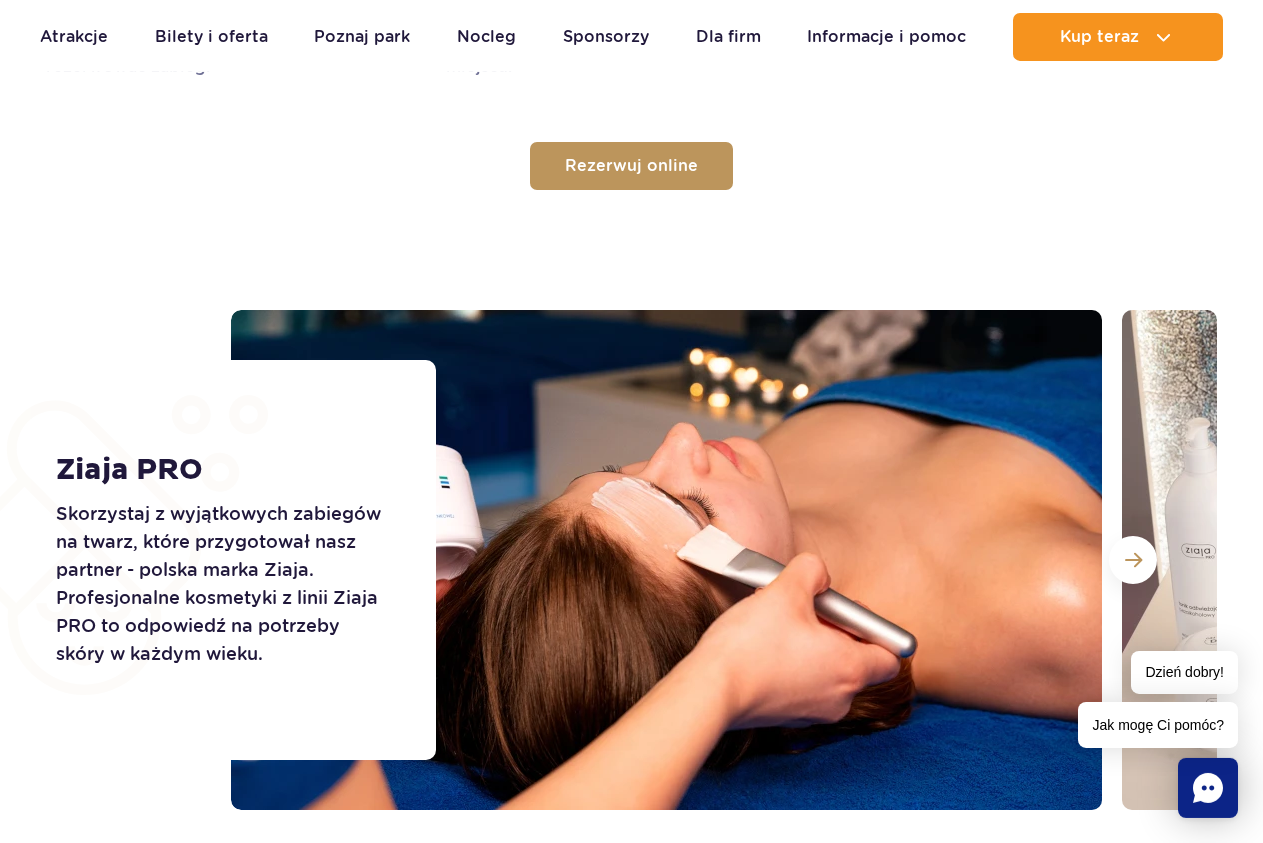 scroll, scrollTop: 2699, scrollLeft: 0, axis: vertical 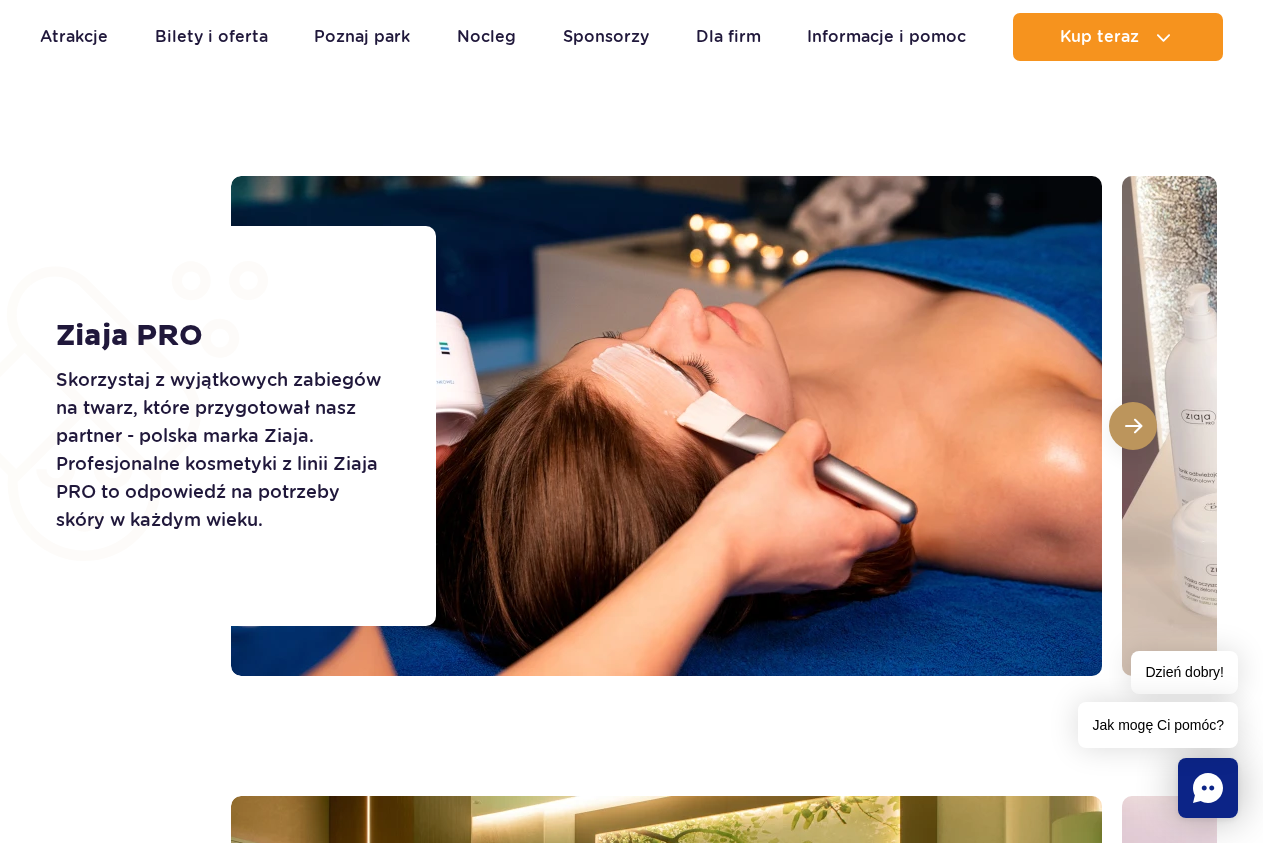 click at bounding box center [1133, 426] 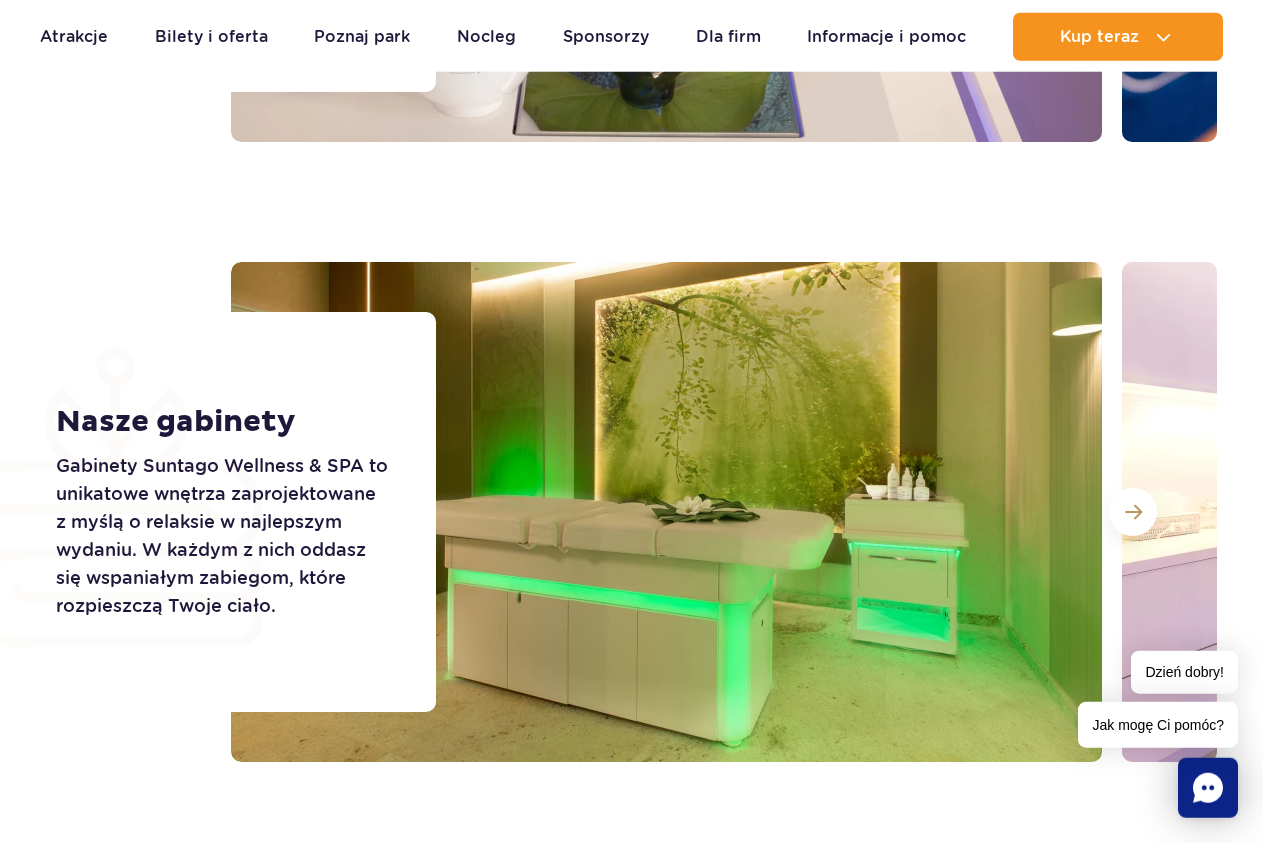 scroll, scrollTop: 3311, scrollLeft: 0, axis: vertical 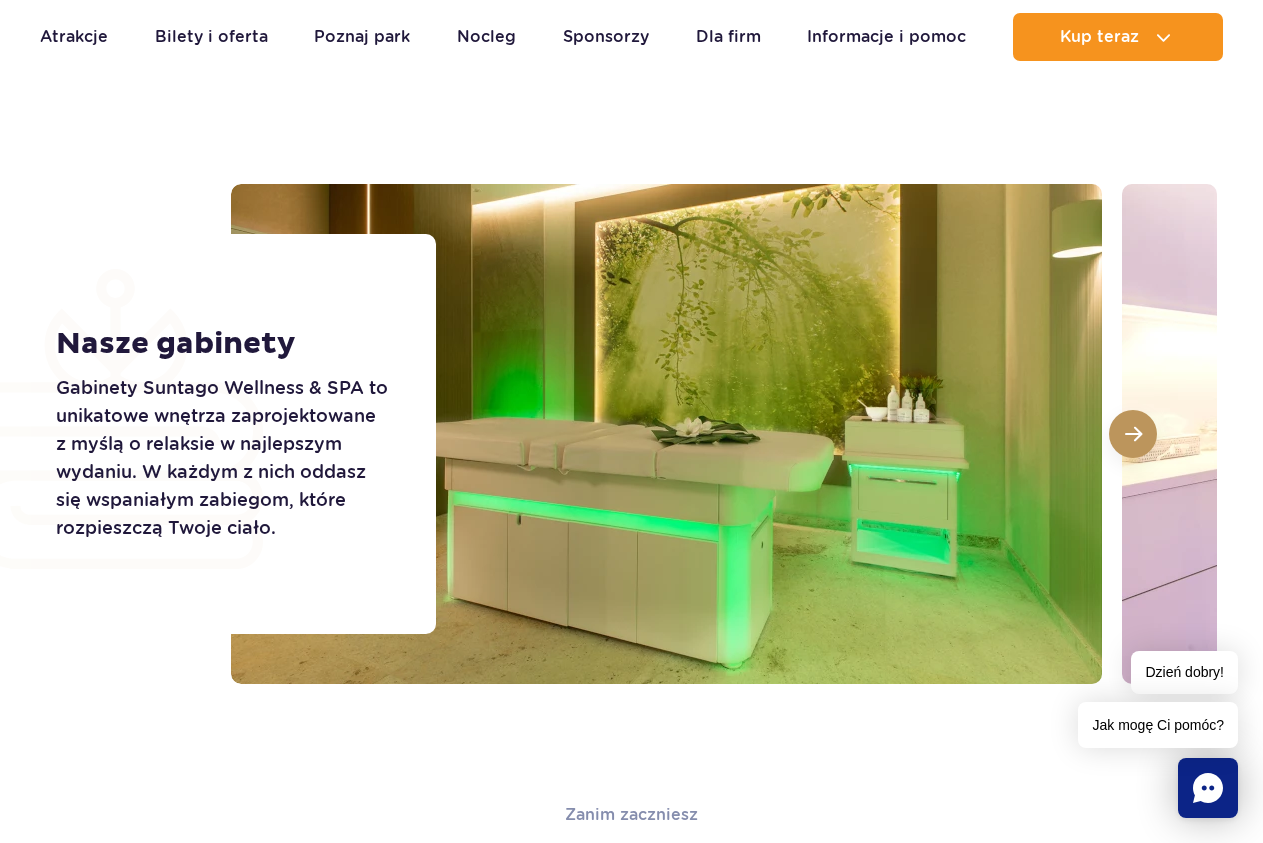 click at bounding box center (1133, 434) 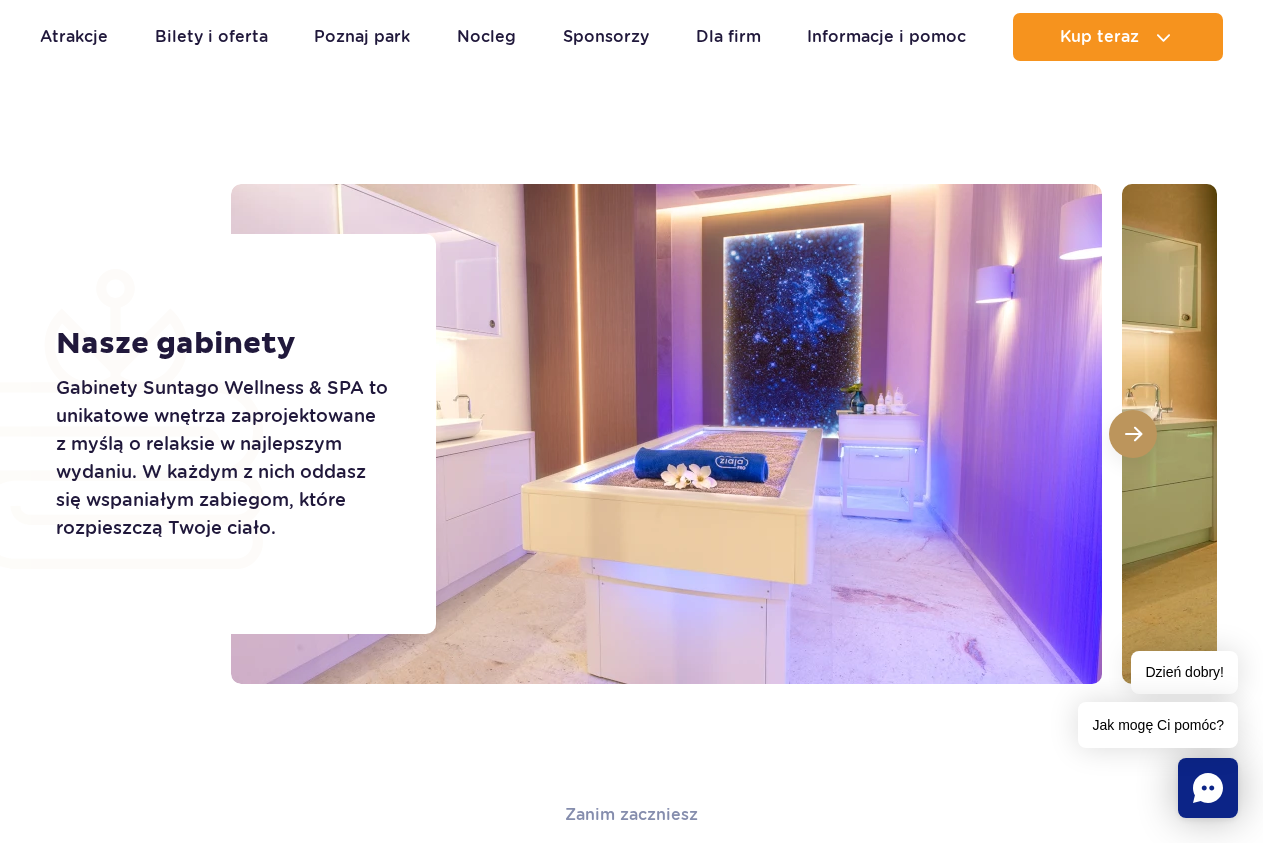 click at bounding box center [1133, 434] 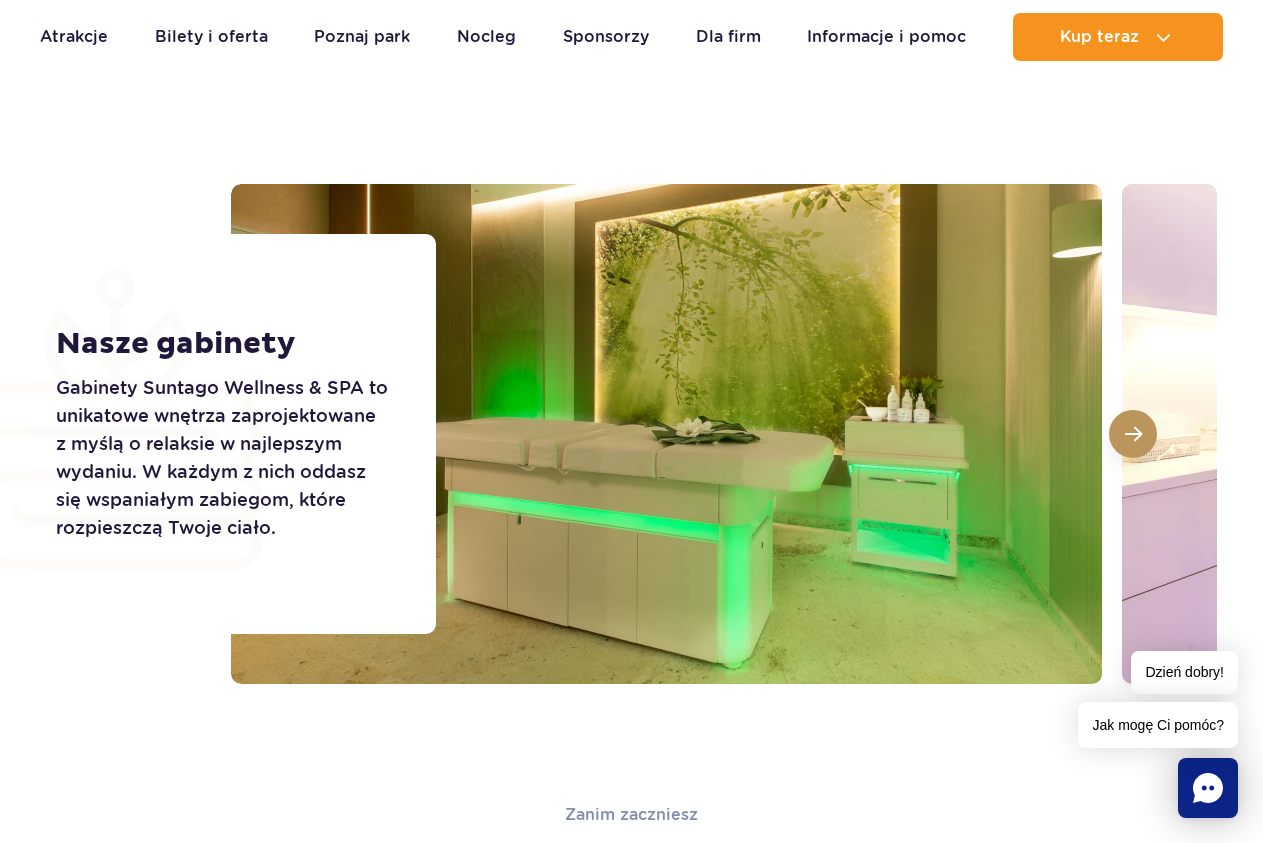 click at bounding box center (1133, 434) 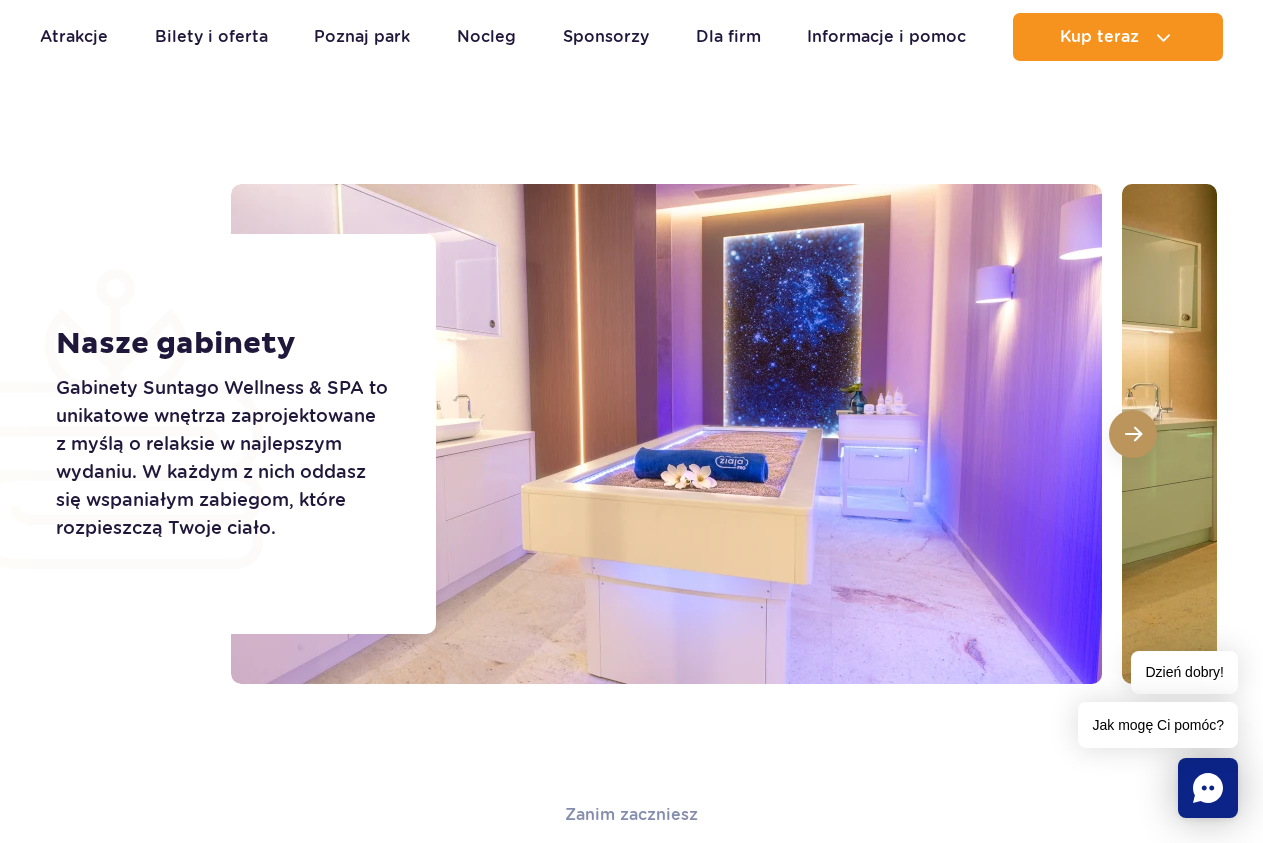 click at bounding box center (1133, 434) 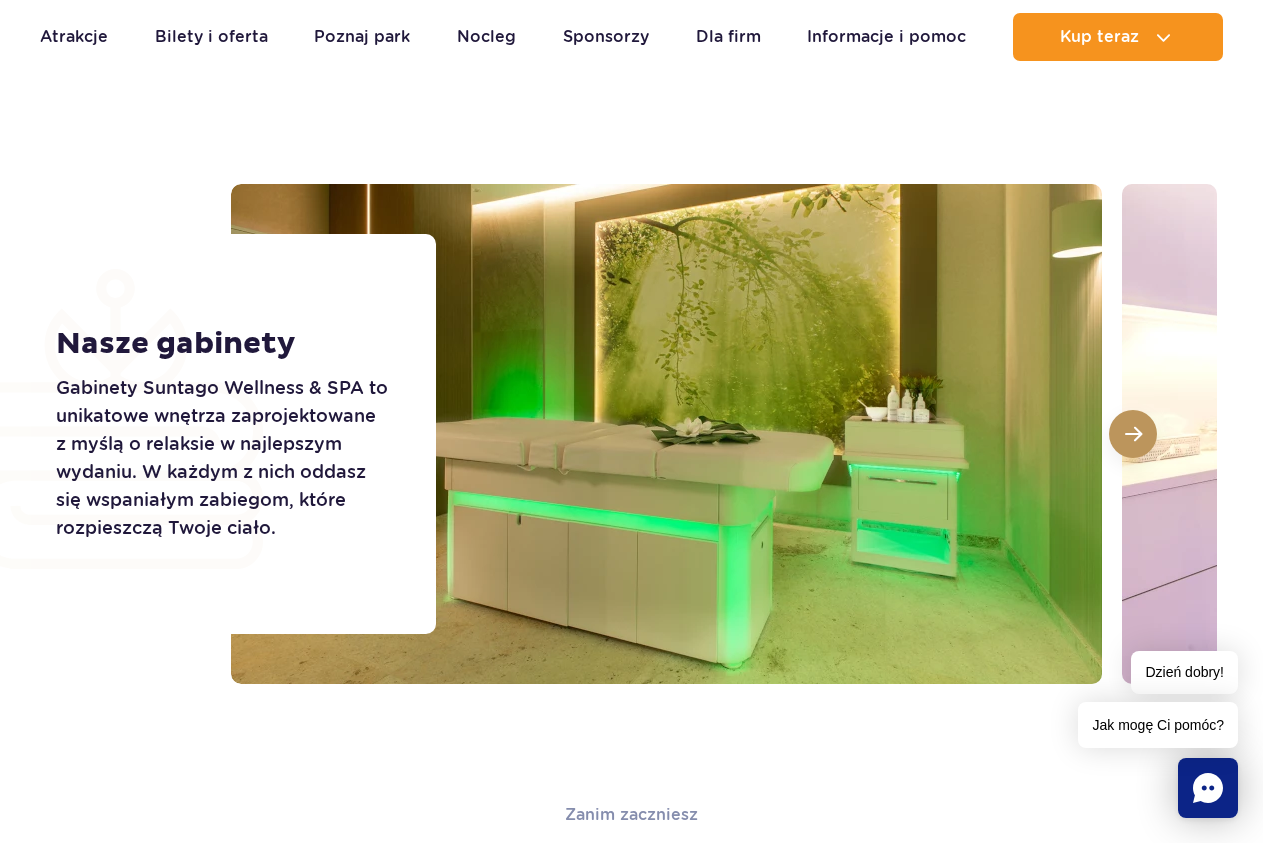 click at bounding box center [1133, 434] 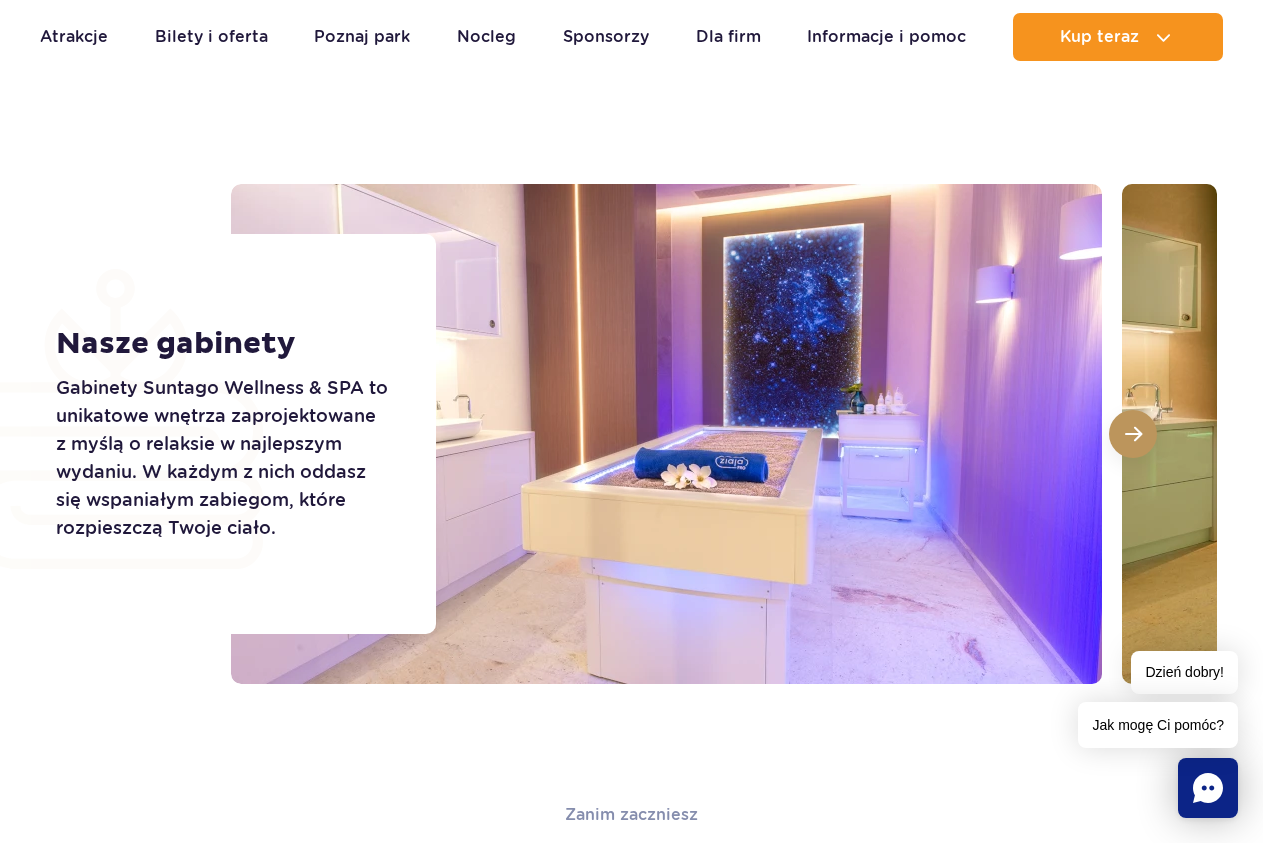 click at bounding box center [1133, 434] 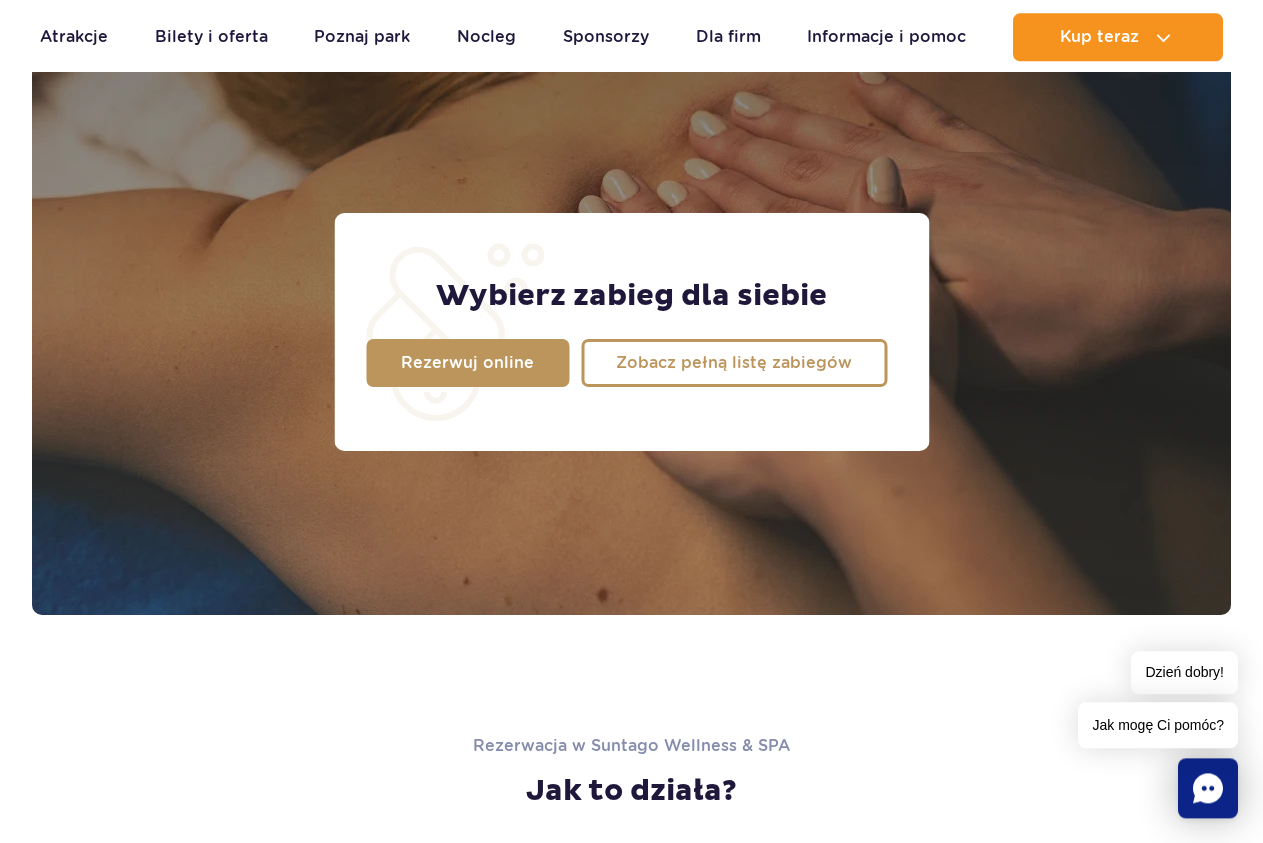 scroll, scrollTop: 1577, scrollLeft: 0, axis: vertical 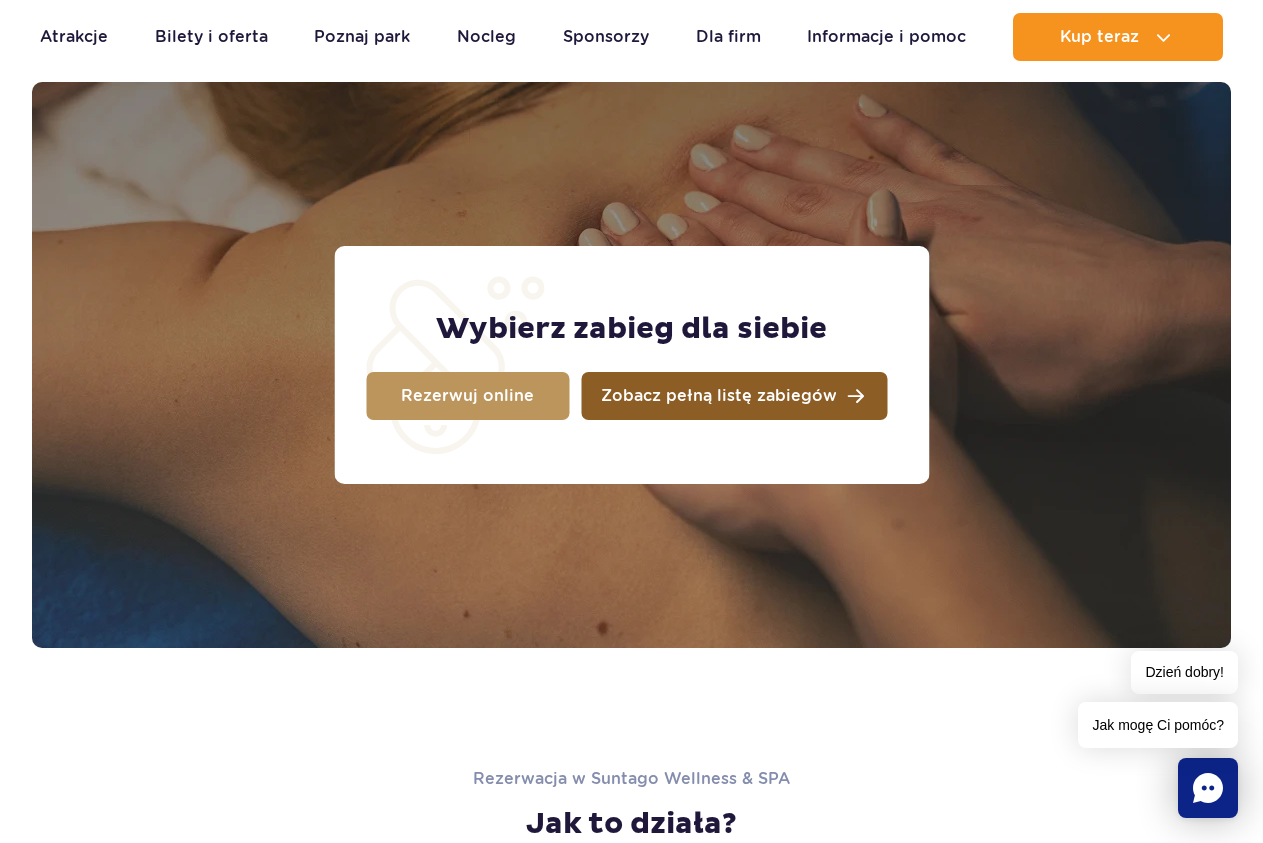 click on "Zobacz pełną listę zabiegów" at bounding box center [719, 396] 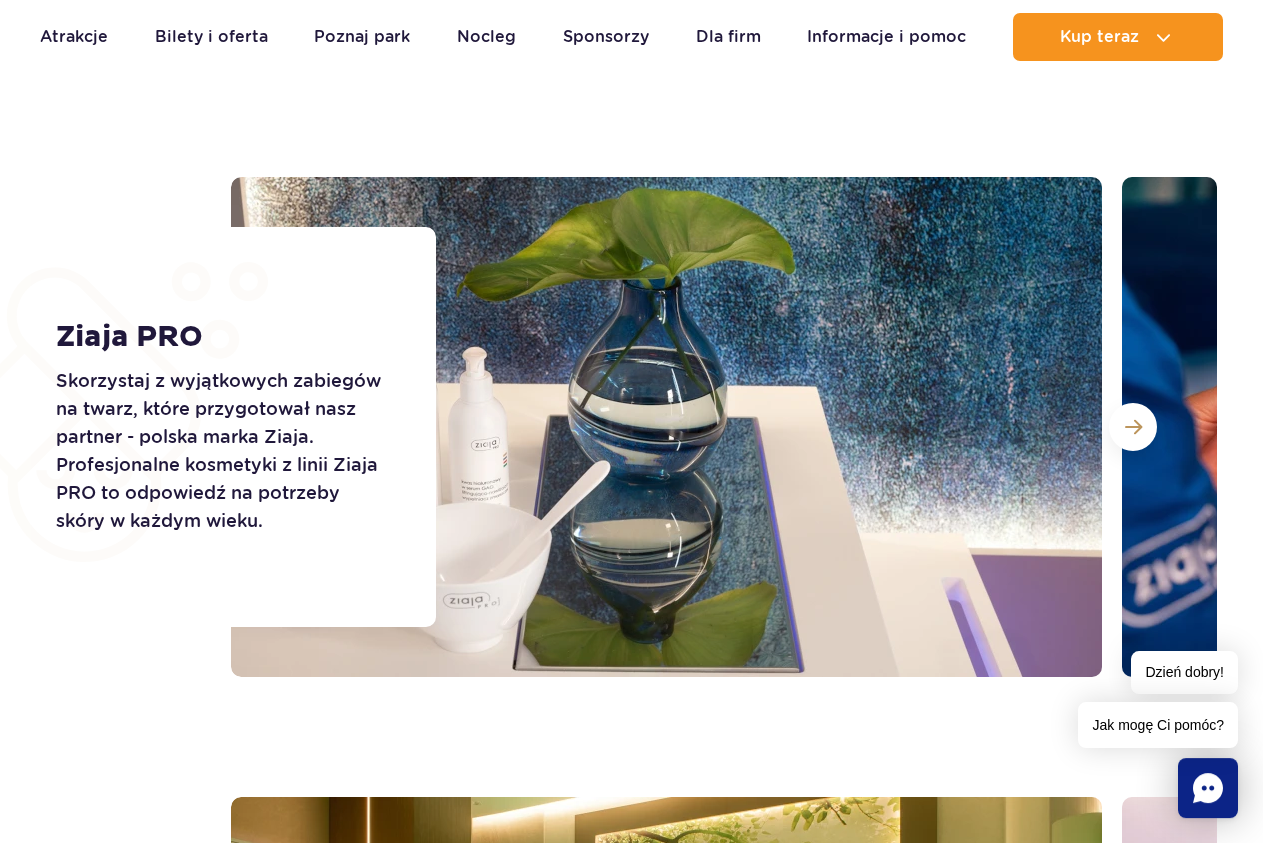 scroll, scrollTop: 2699, scrollLeft: 0, axis: vertical 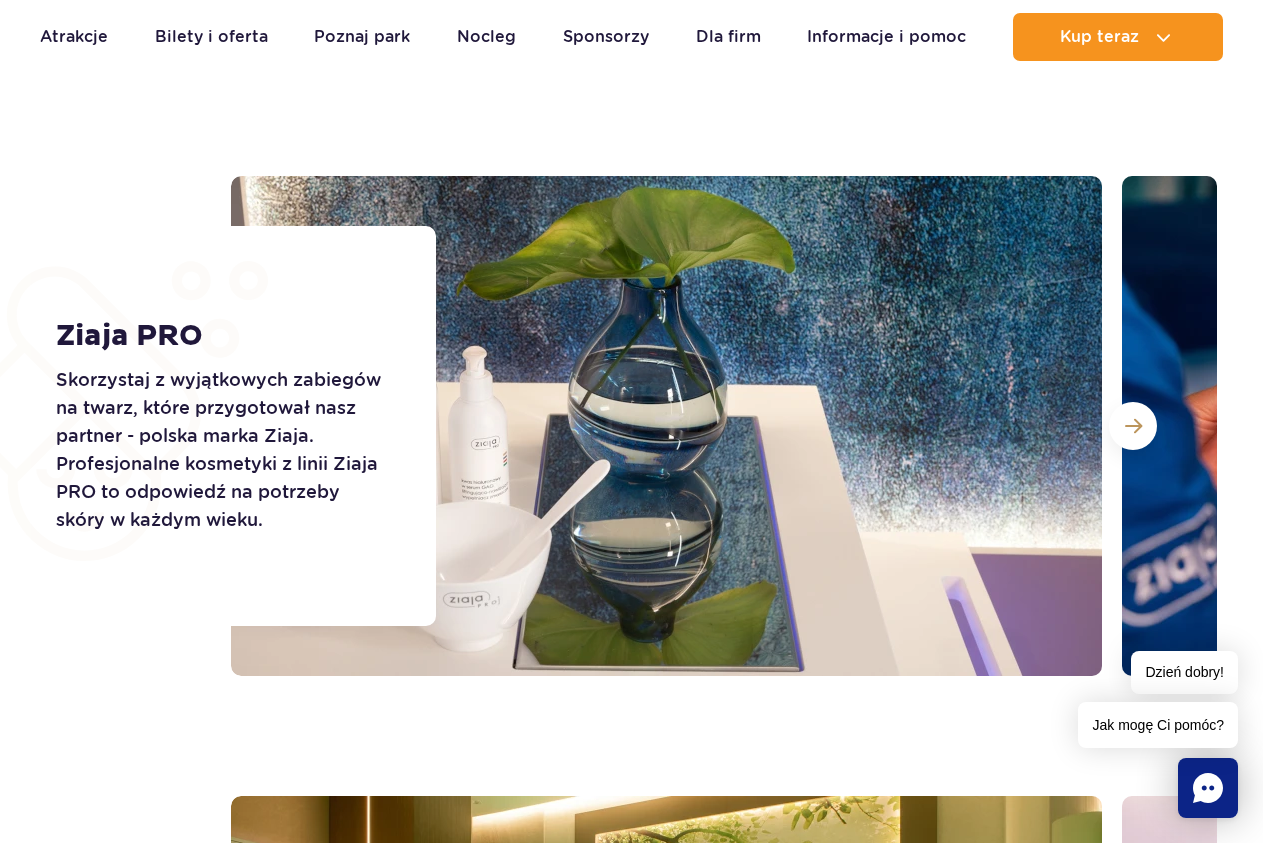 click at bounding box center (1557, 426) 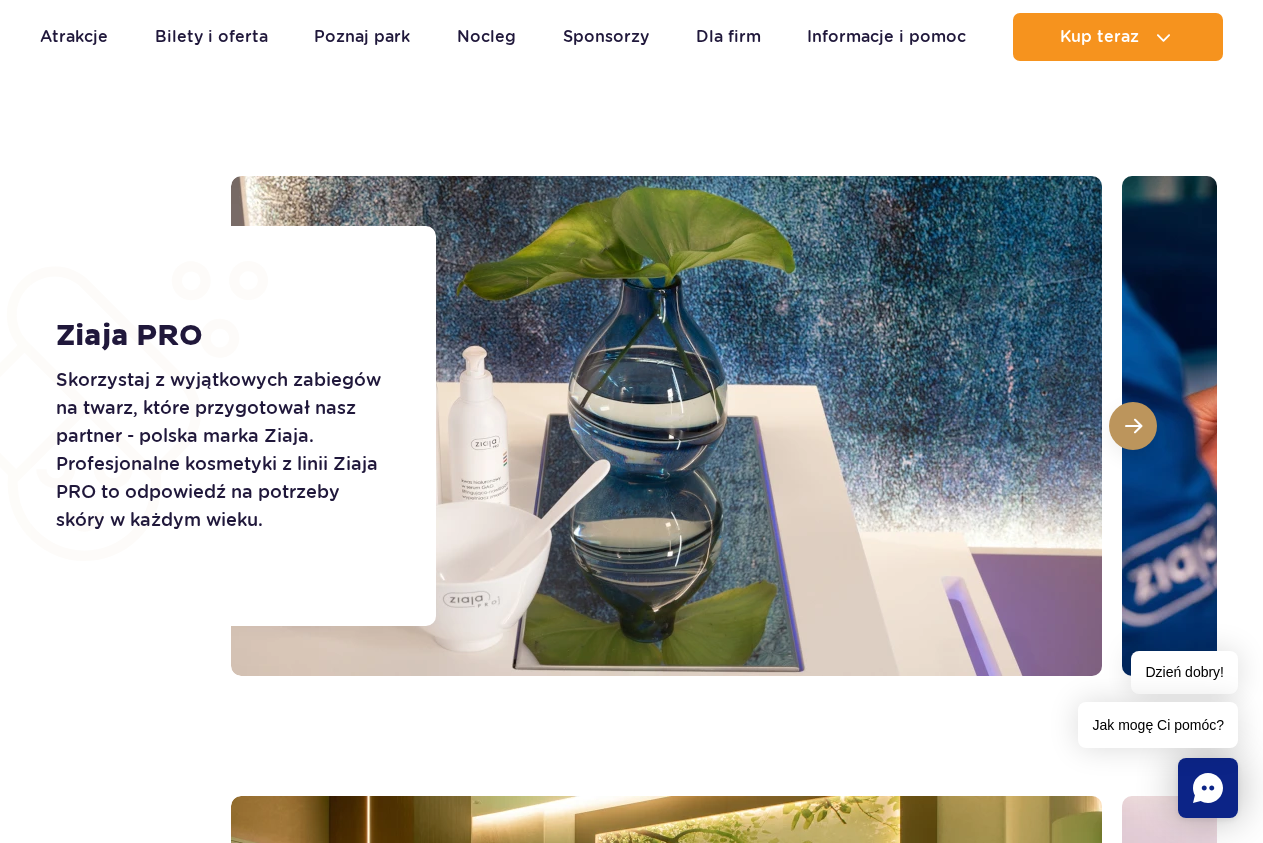 click at bounding box center (1133, 426) 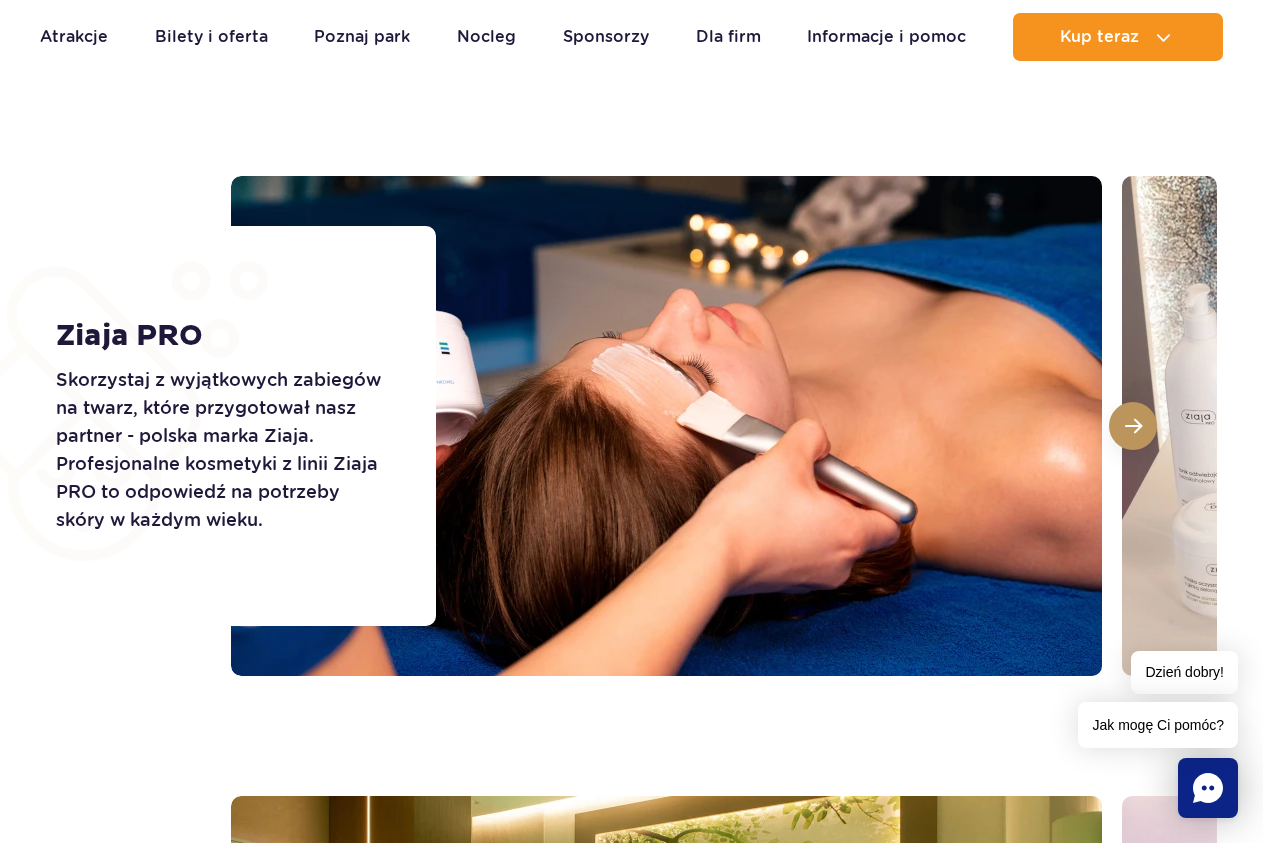 click at bounding box center [1133, 426] 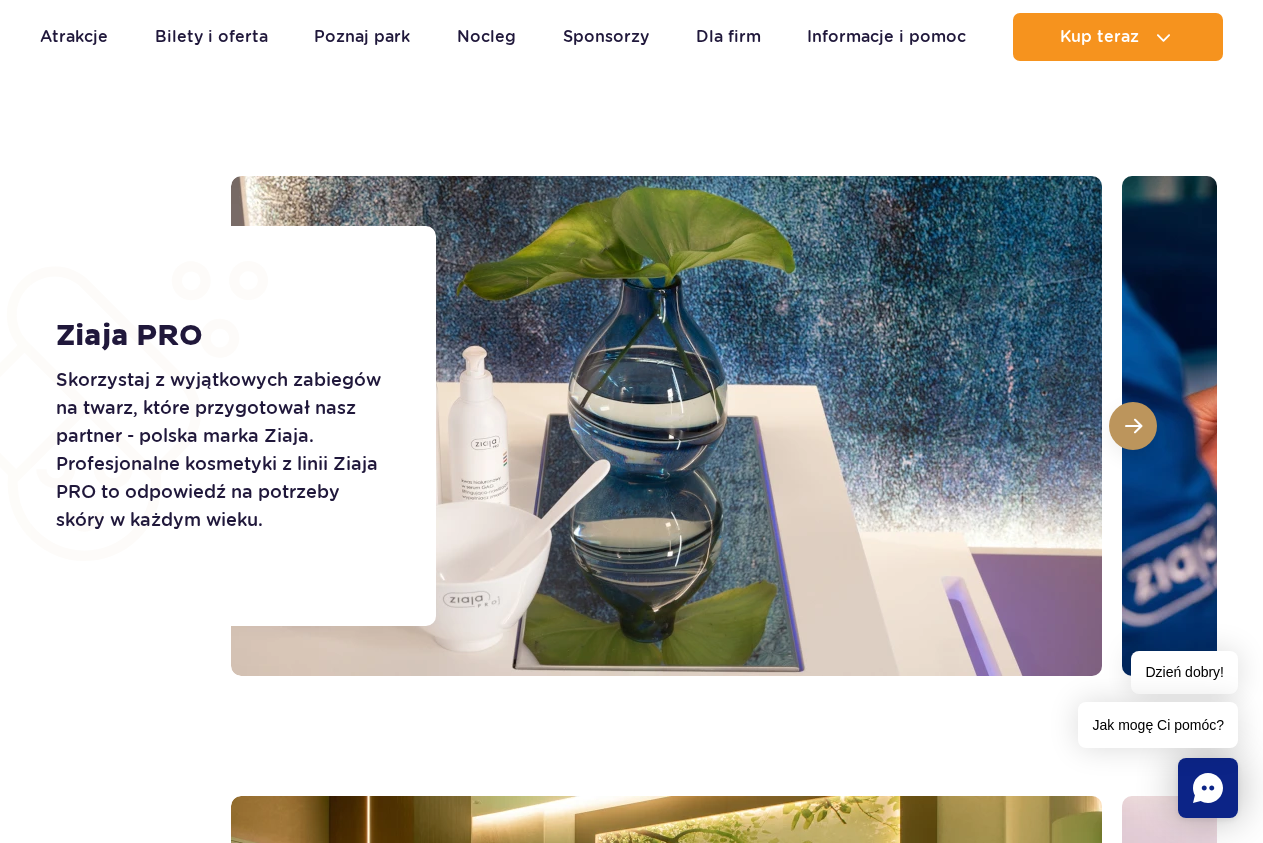 click at bounding box center [1133, 426] 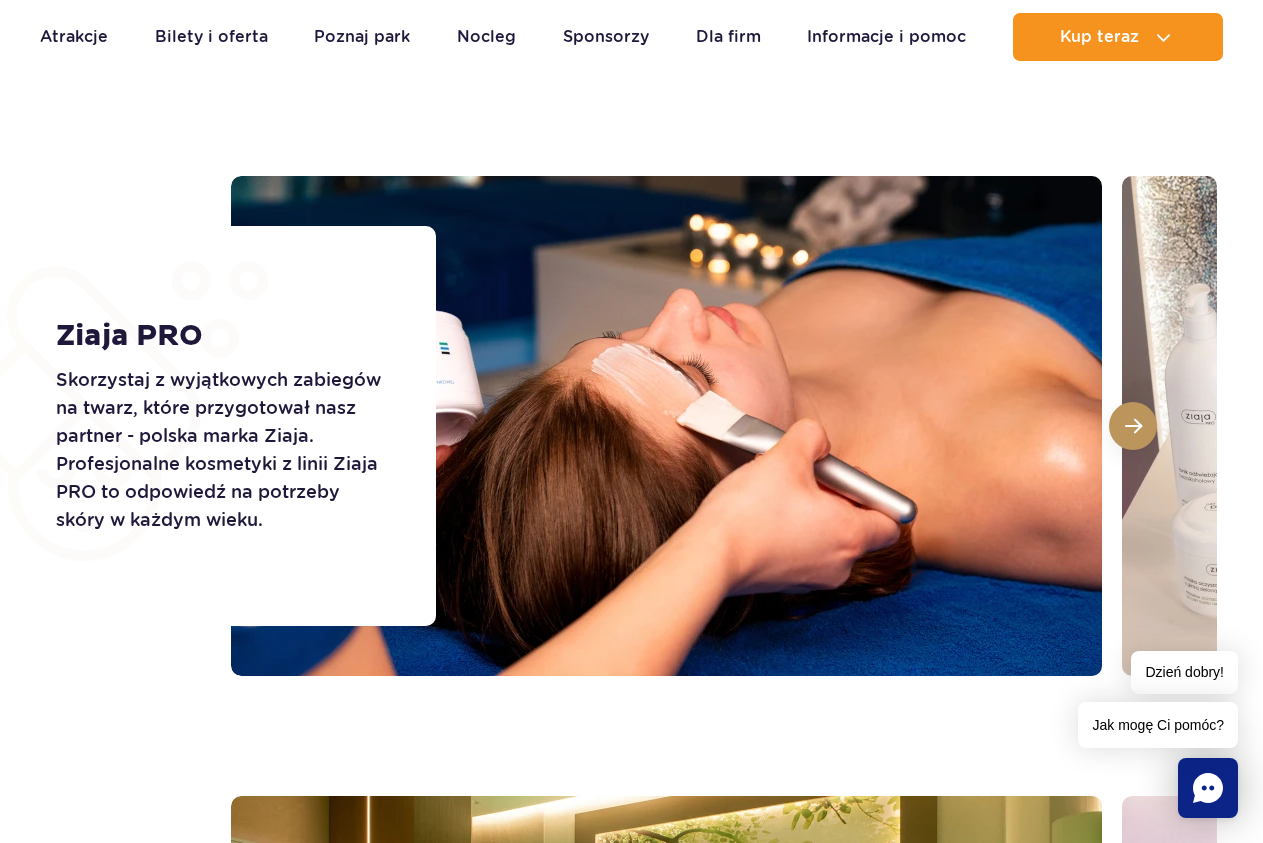click at bounding box center [1133, 426] 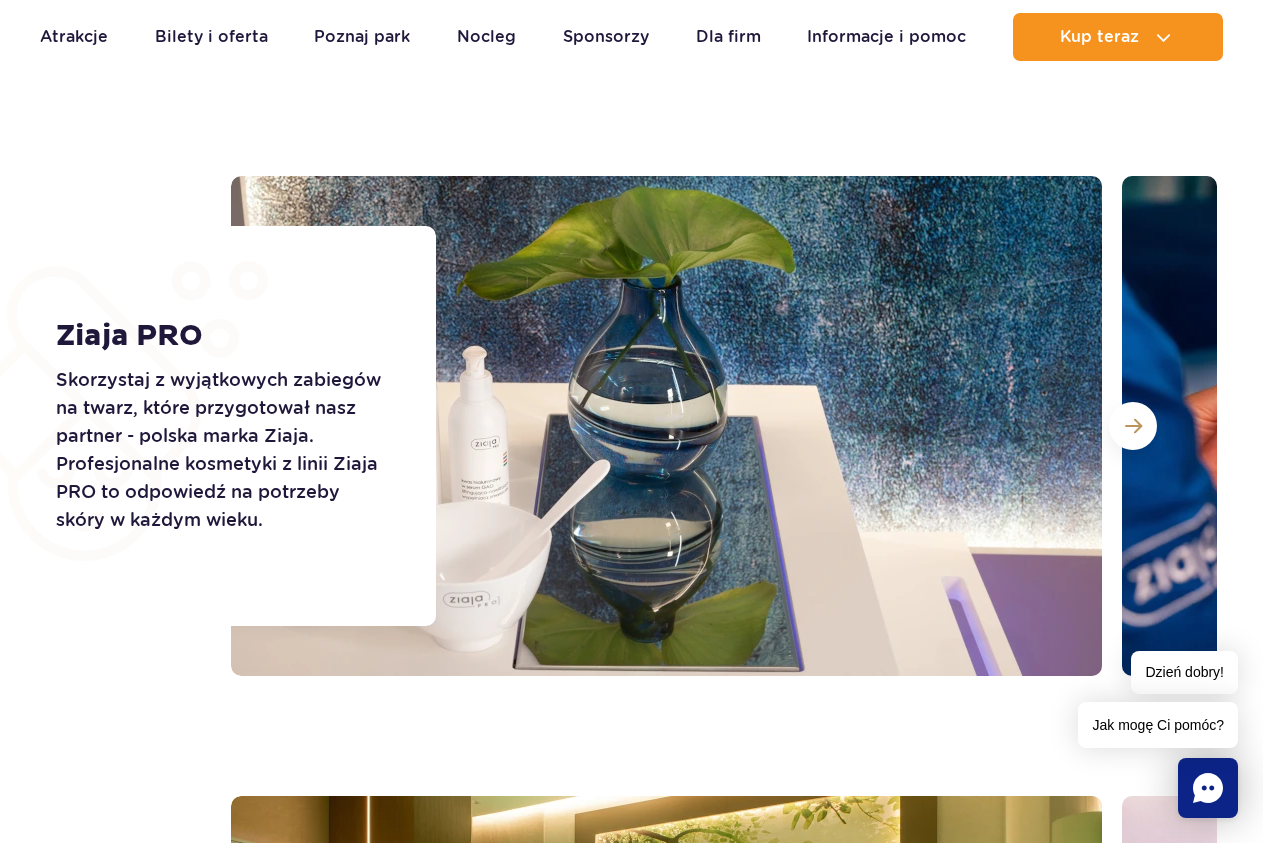 click at bounding box center (724, 426) 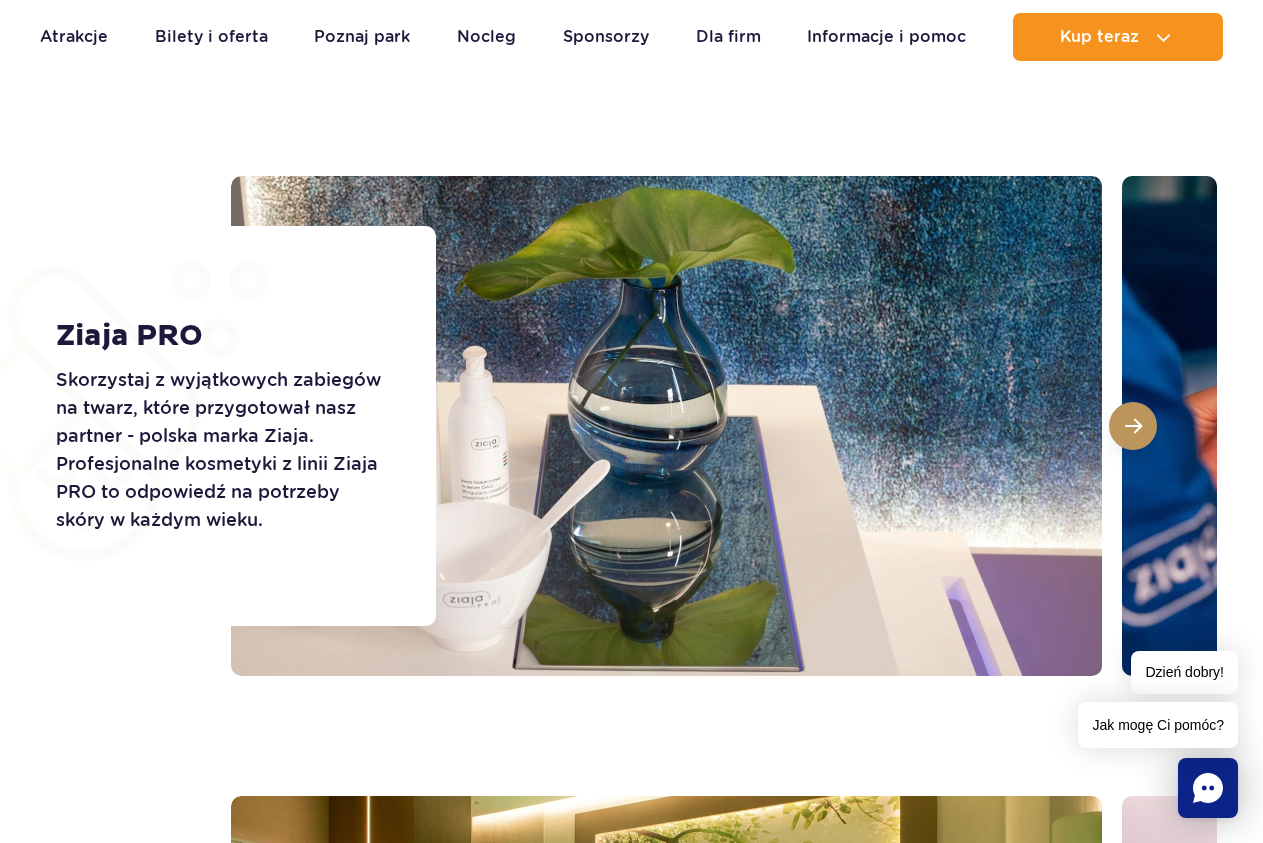 click at bounding box center (1133, 426) 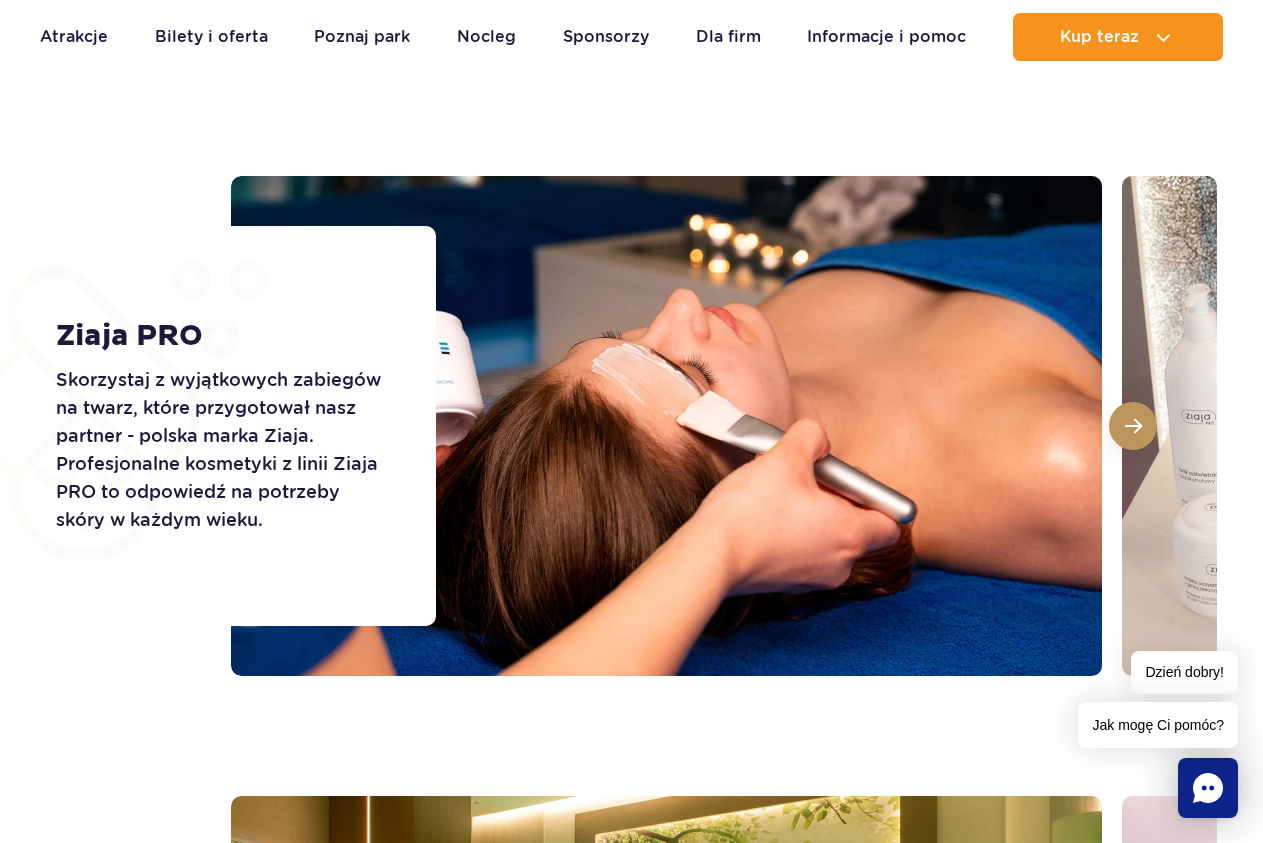 click at bounding box center [1133, 426] 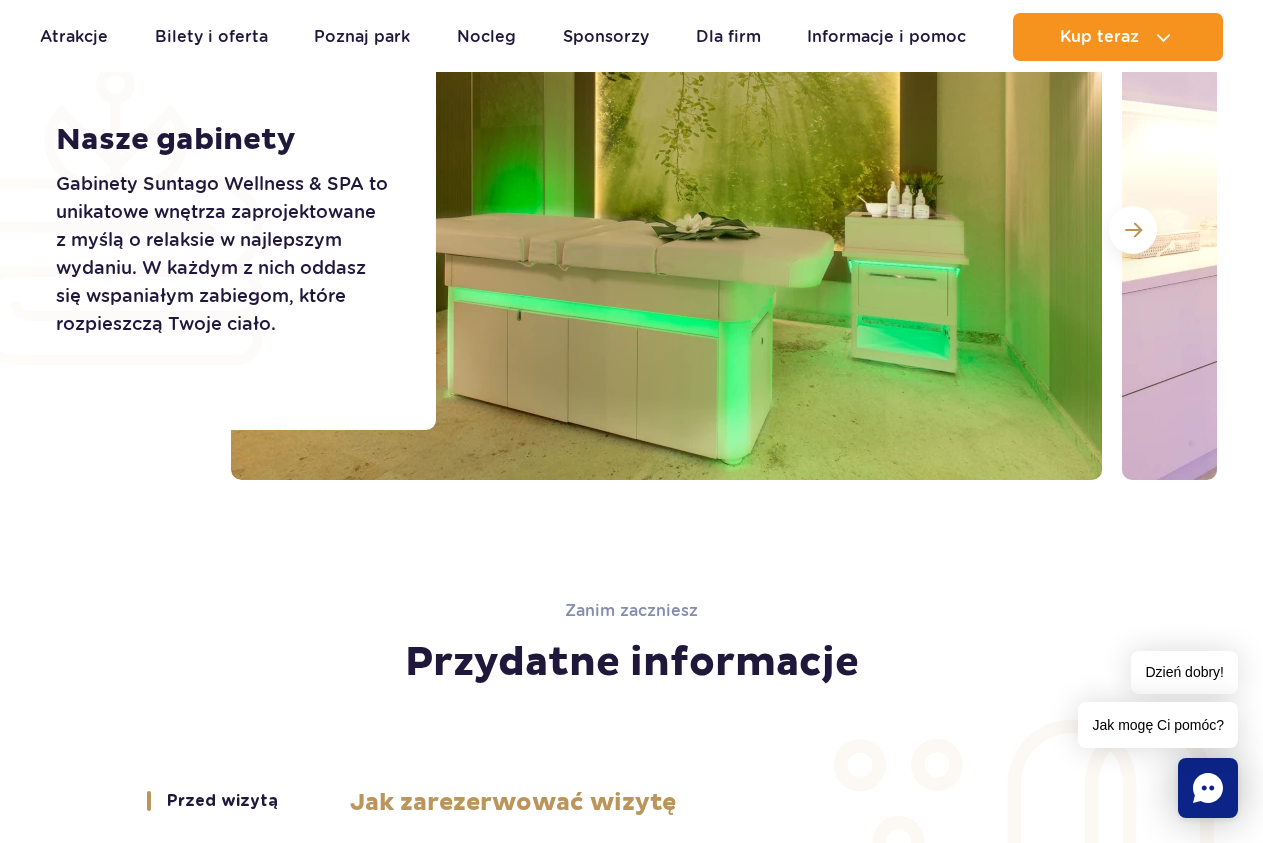 scroll, scrollTop: 3107, scrollLeft: 0, axis: vertical 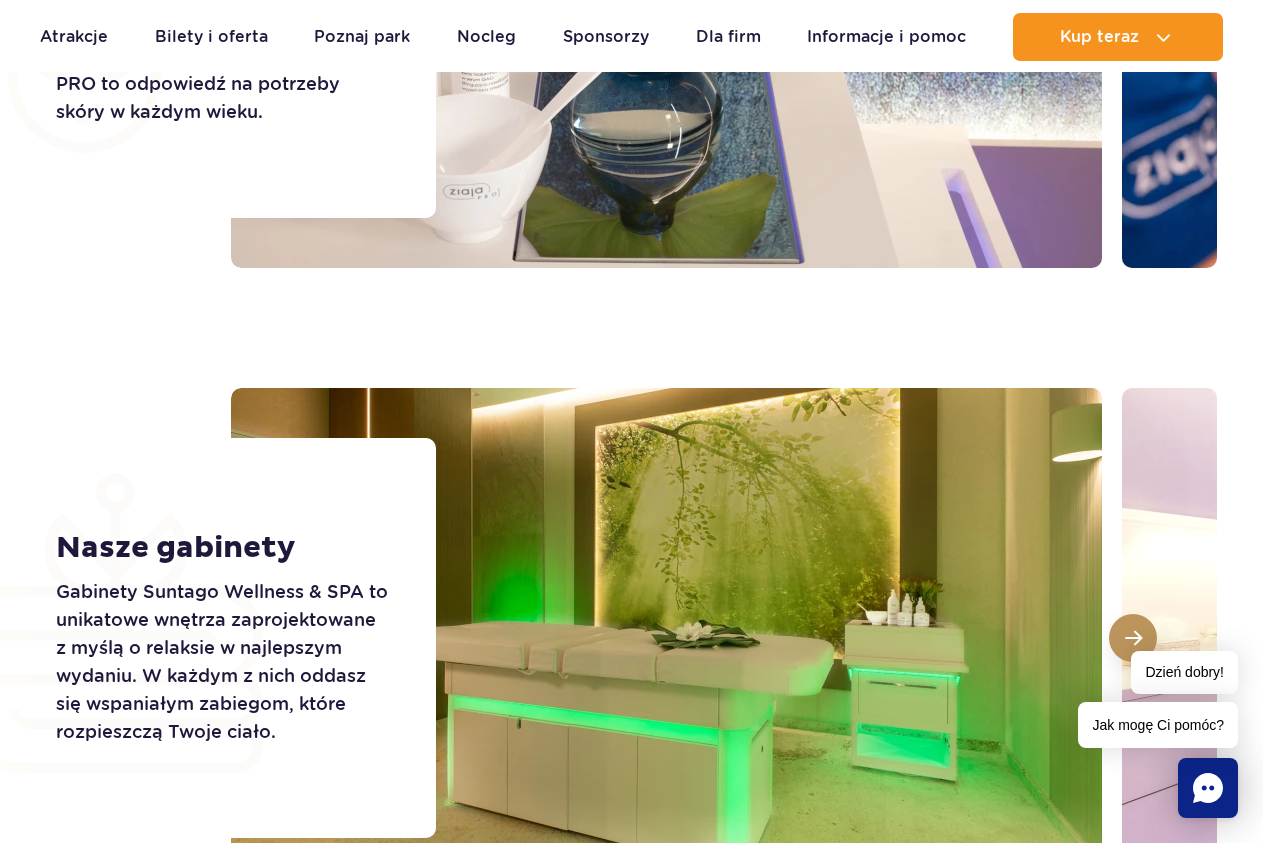 click at bounding box center (1133, 638) 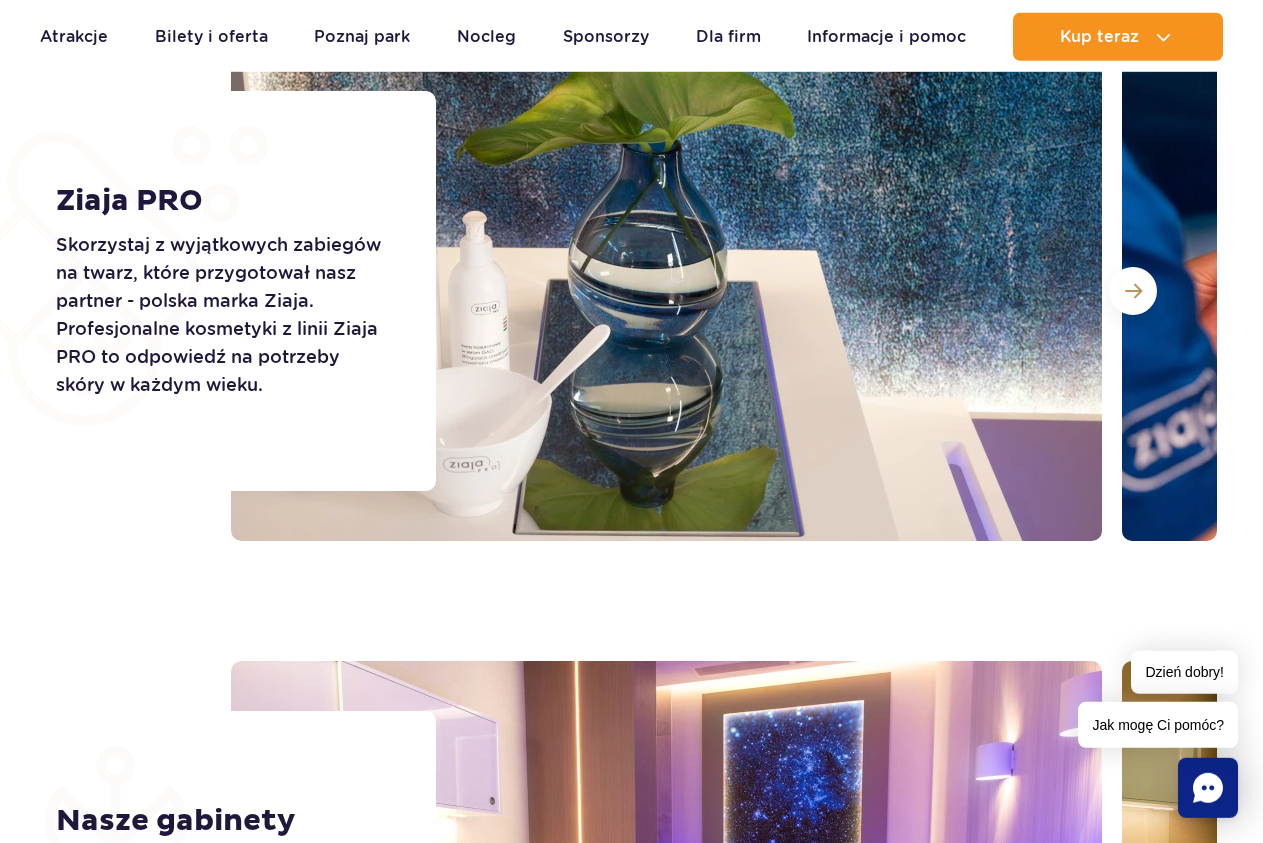 scroll, scrollTop: 2801, scrollLeft: 0, axis: vertical 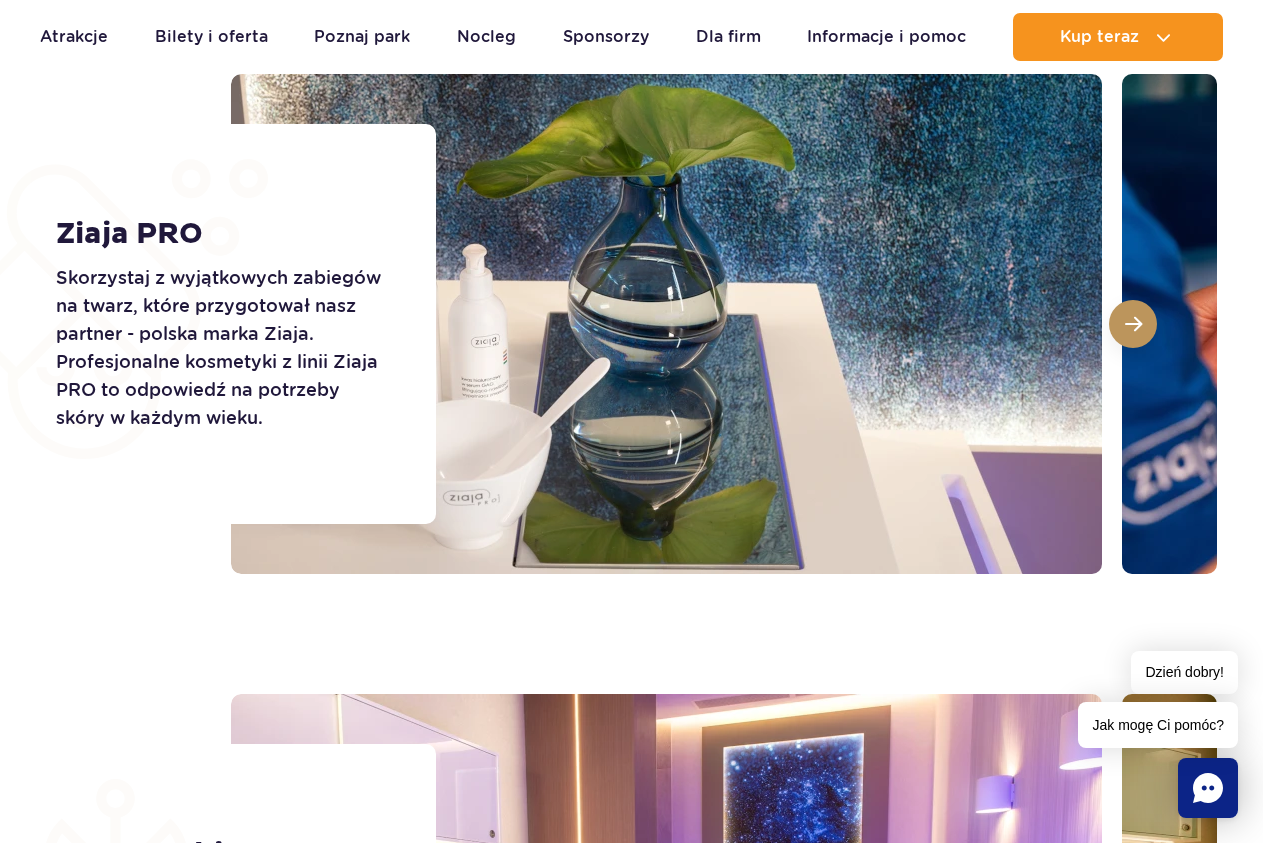 click at bounding box center (1133, 324) 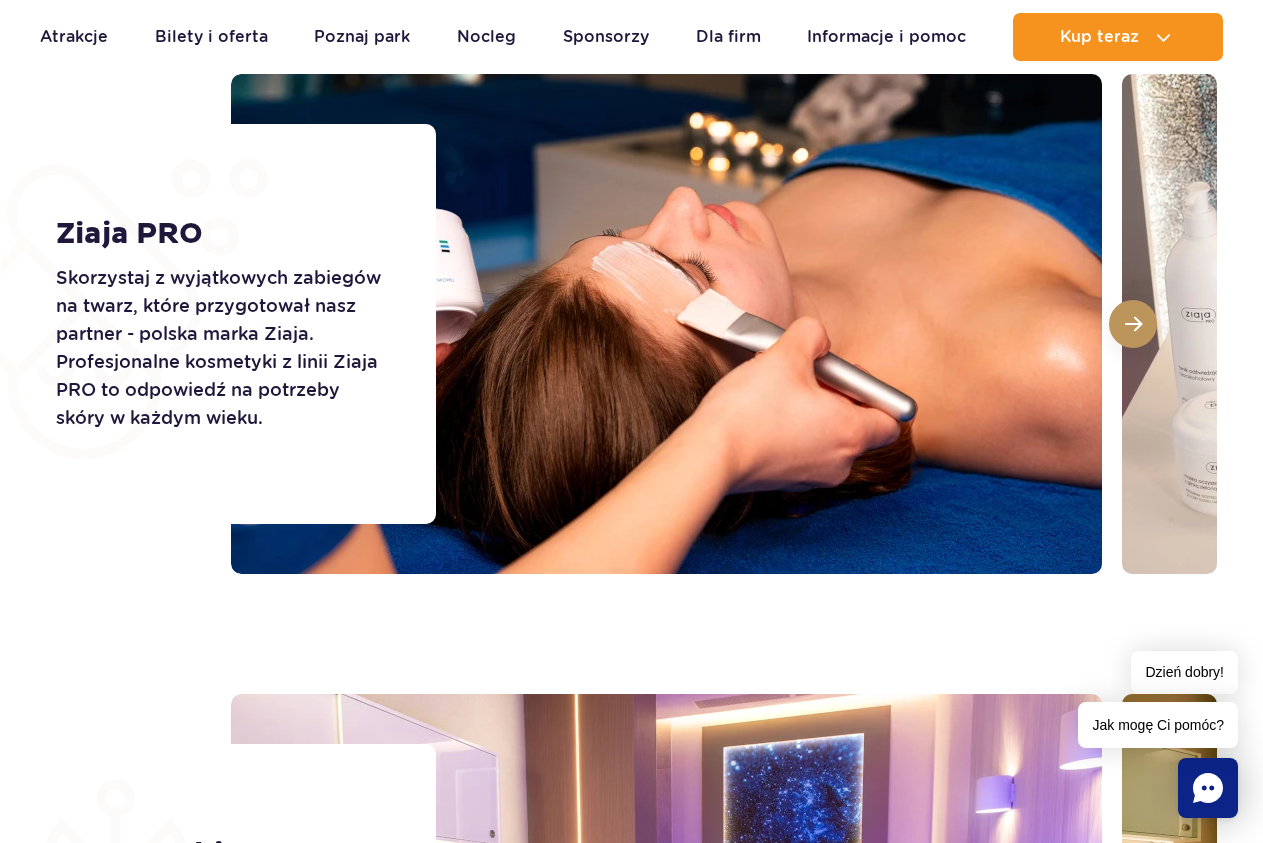 click at bounding box center (1133, 324) 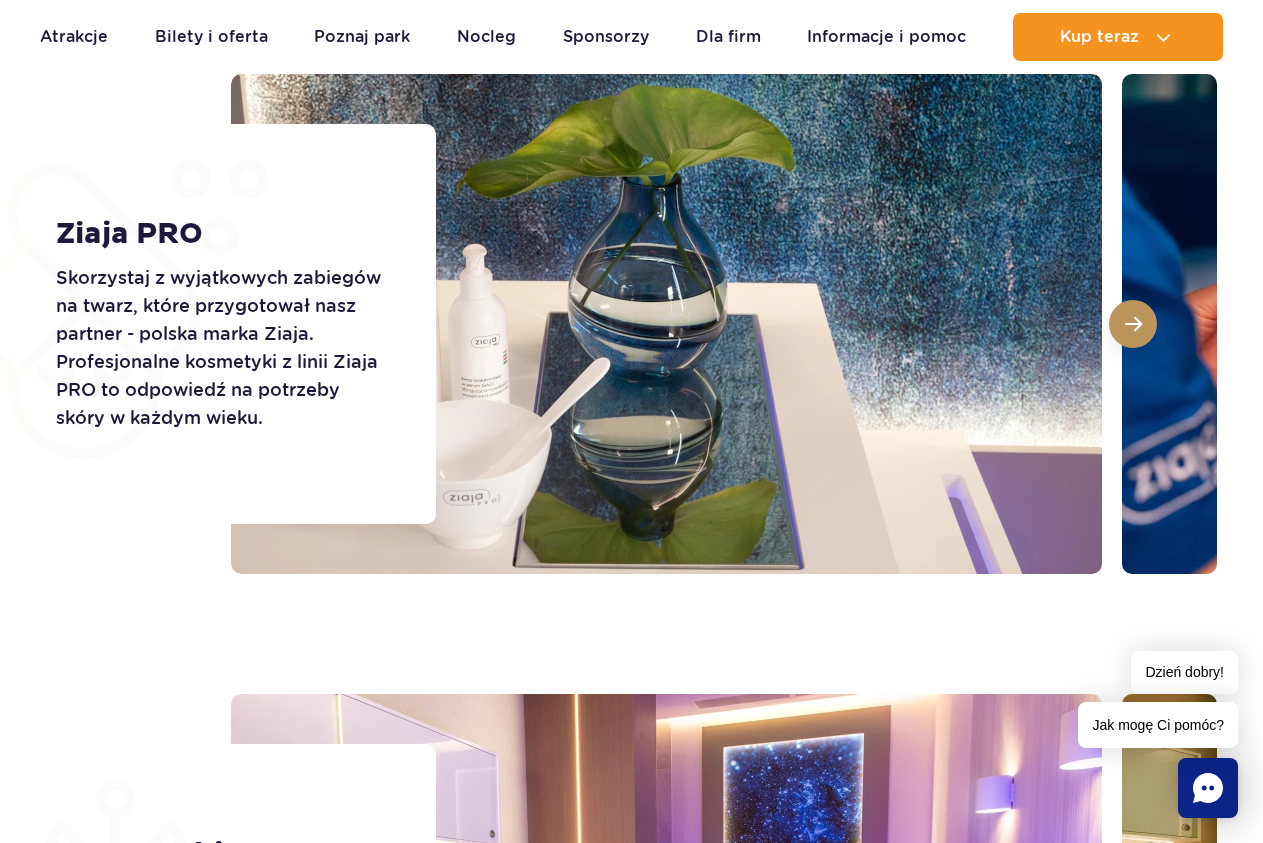 click at bounding box center (1133, 324) 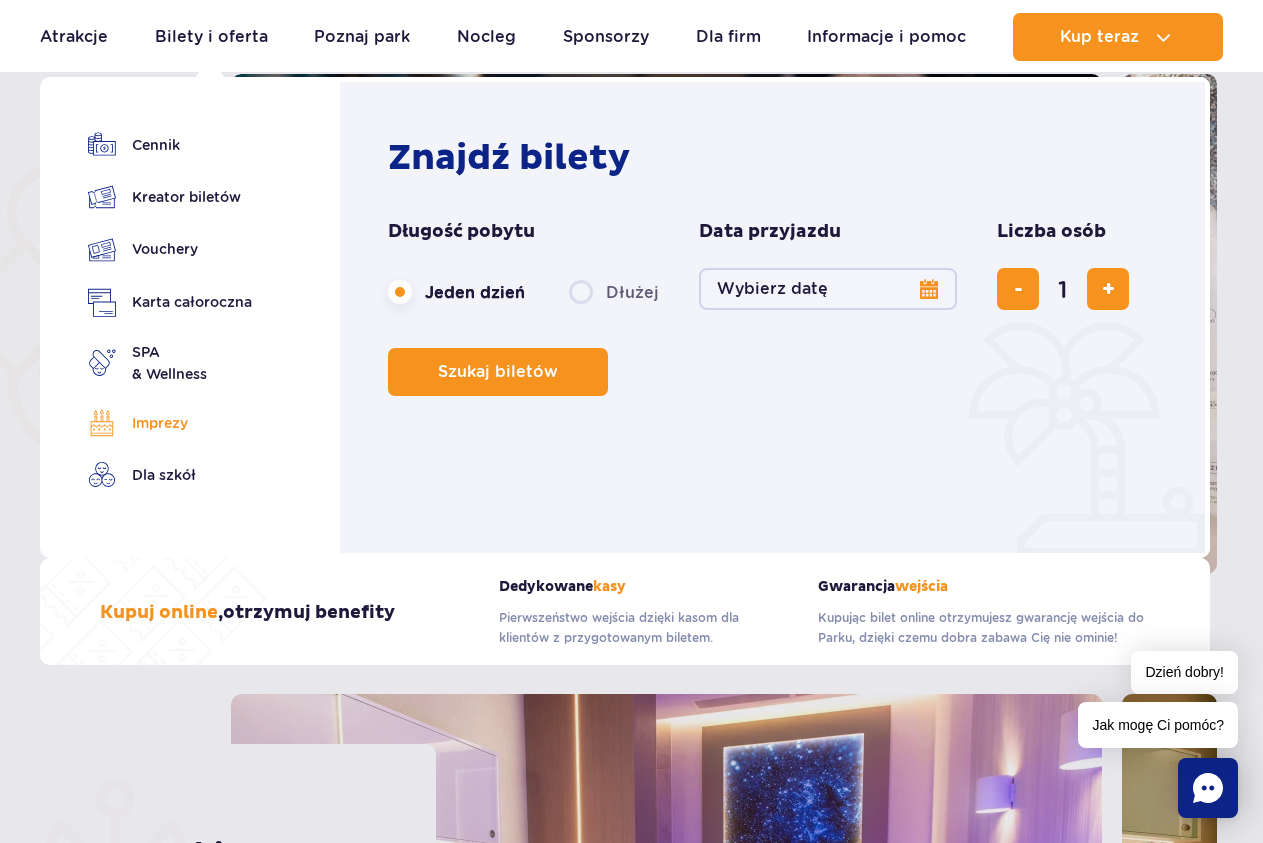click at bounding box center [102, 423] 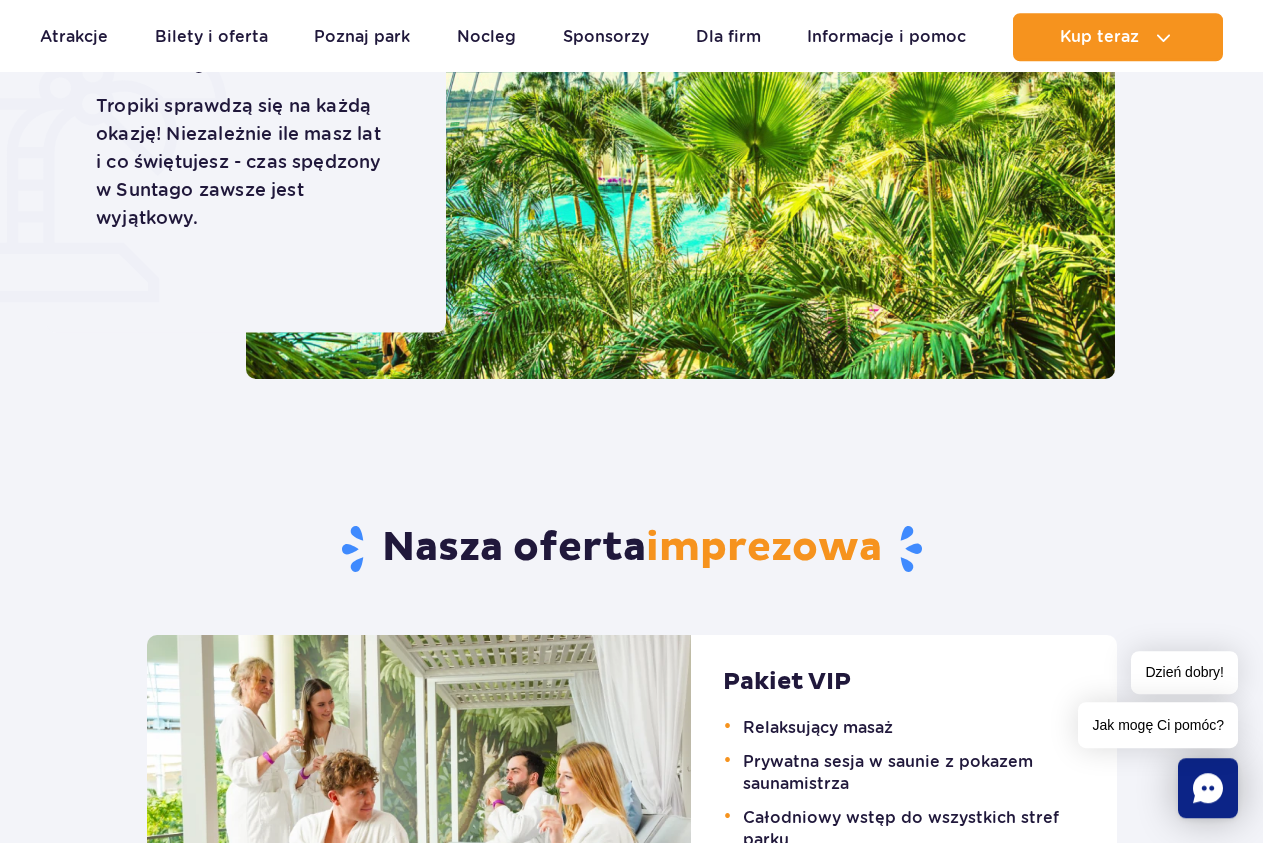 scroll, scrollTop: 1122, scrollLeft: 0, axis: vertical 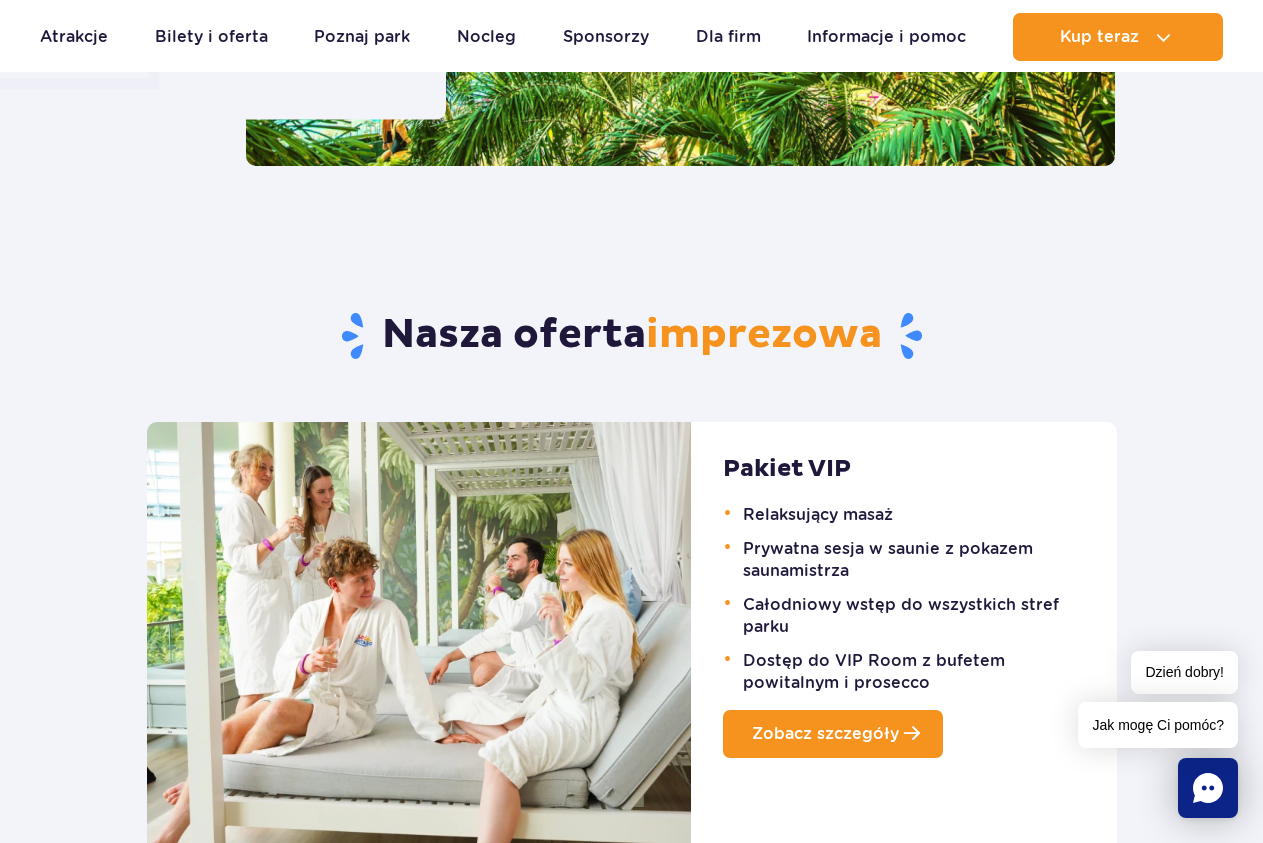 click on "Zobacz szczegóły" at bounding box center [825, 733] 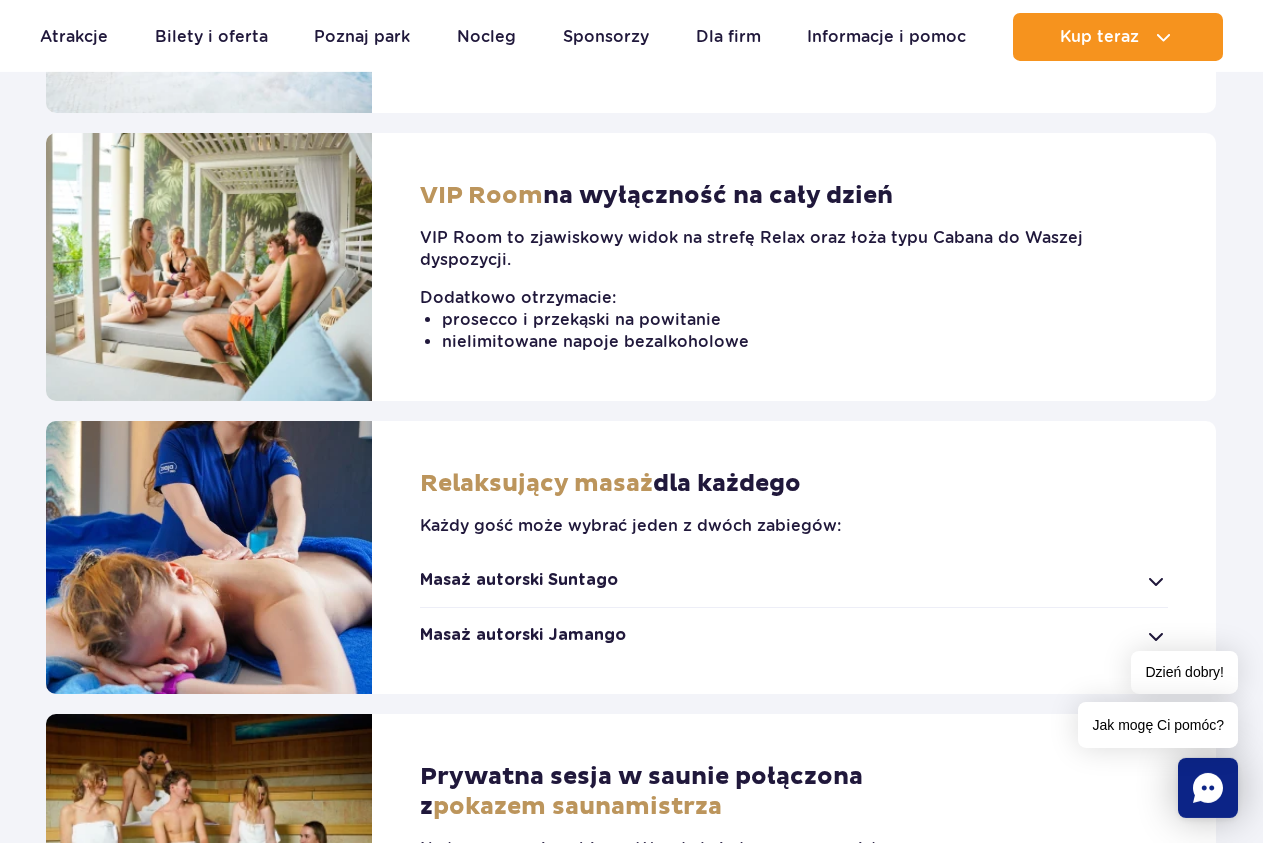 scroll, scrollTop: 1020, scrollLeft: 0, axis: vertical 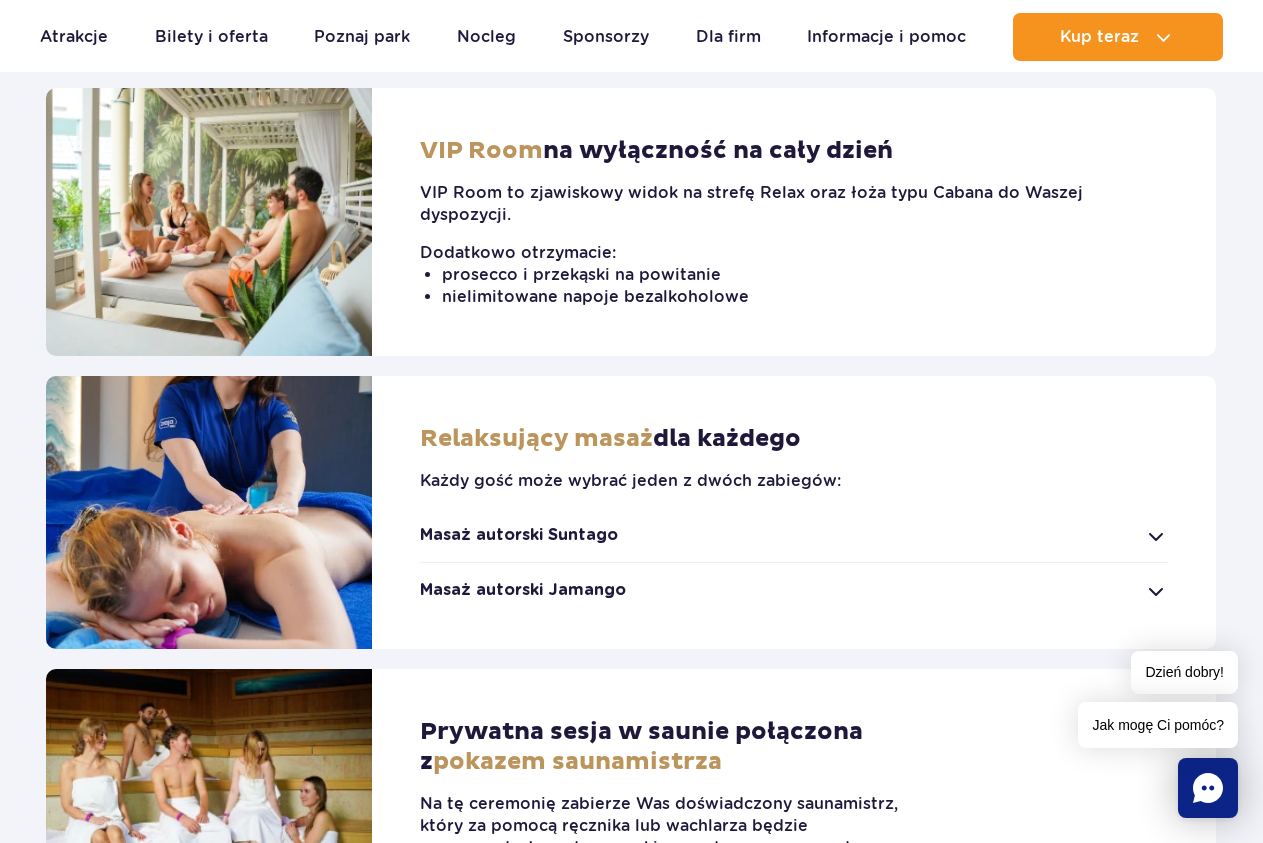 click on "Masaż autorski Suntago" at bounding box center (794, 535) 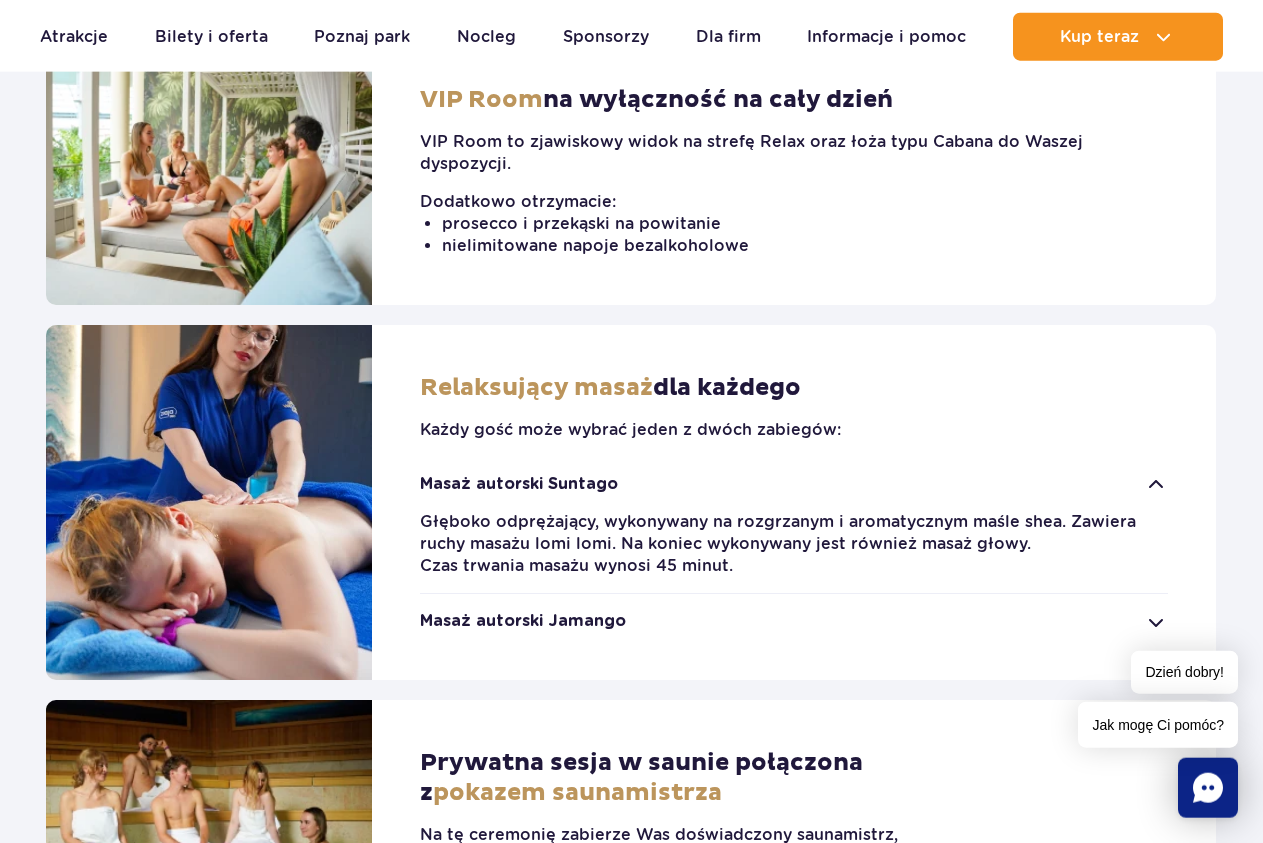 scroll, scrollTop: 1122, scrollLeft: 0, axis: vertical 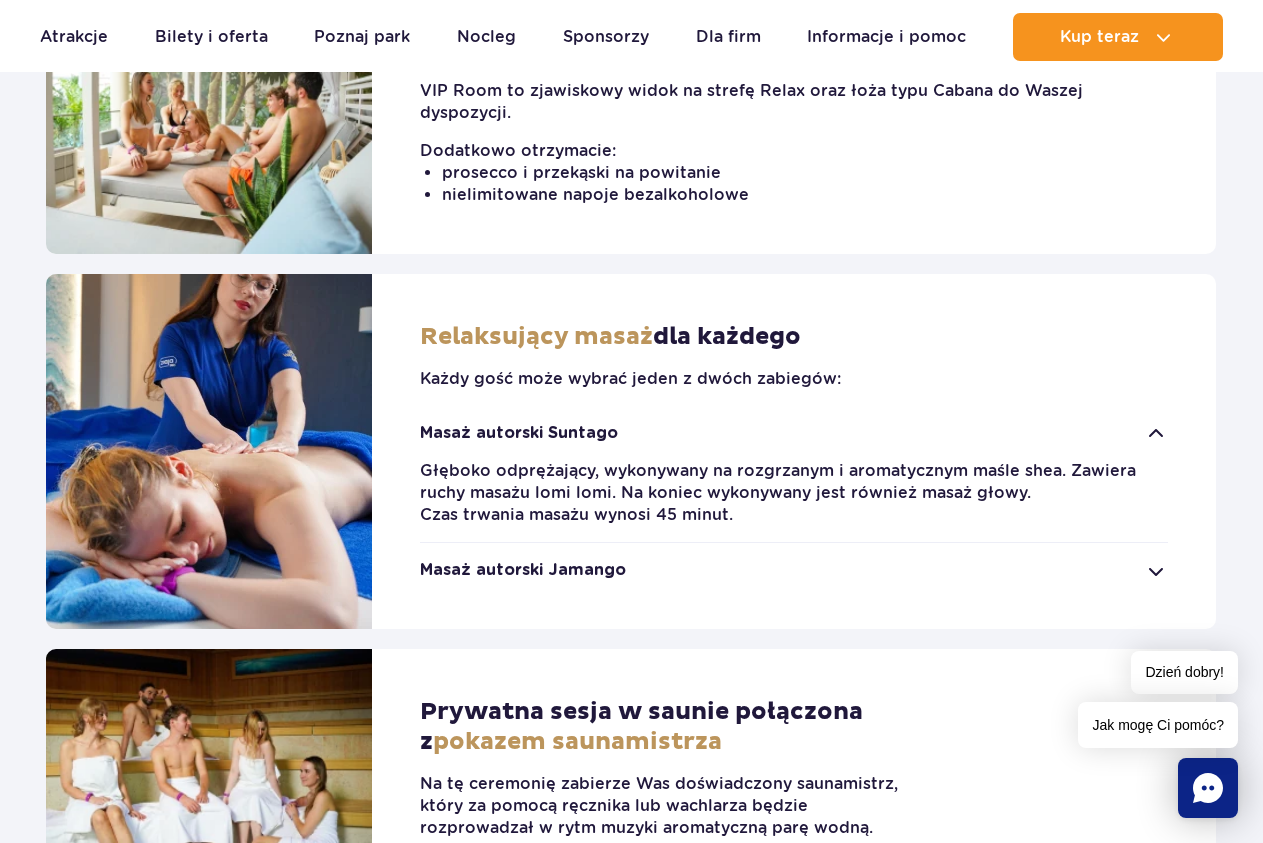click on "Masaż autorski Jamango" at bounding box center (794, 570) 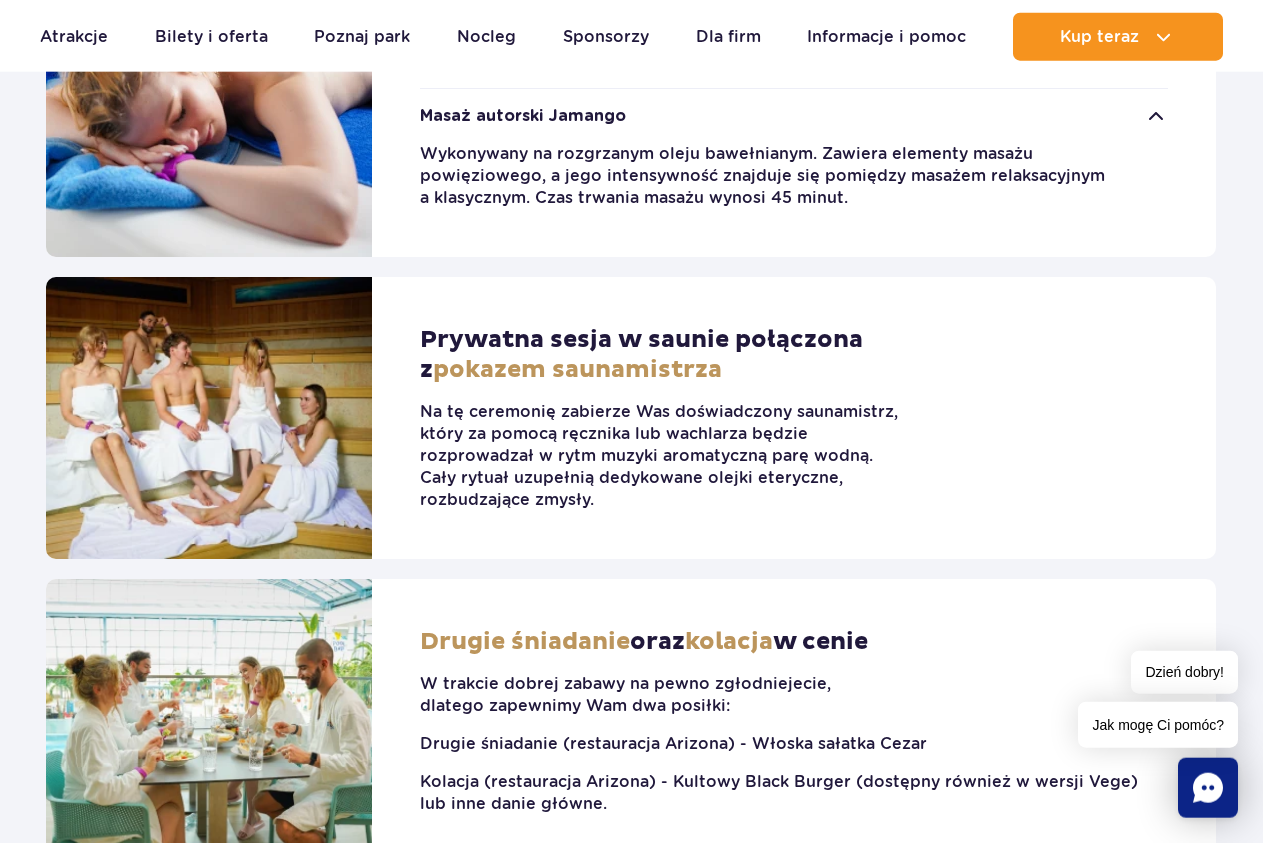 scroll, scrollTop: 1632, scrollLeft: 0, axis: vertical 